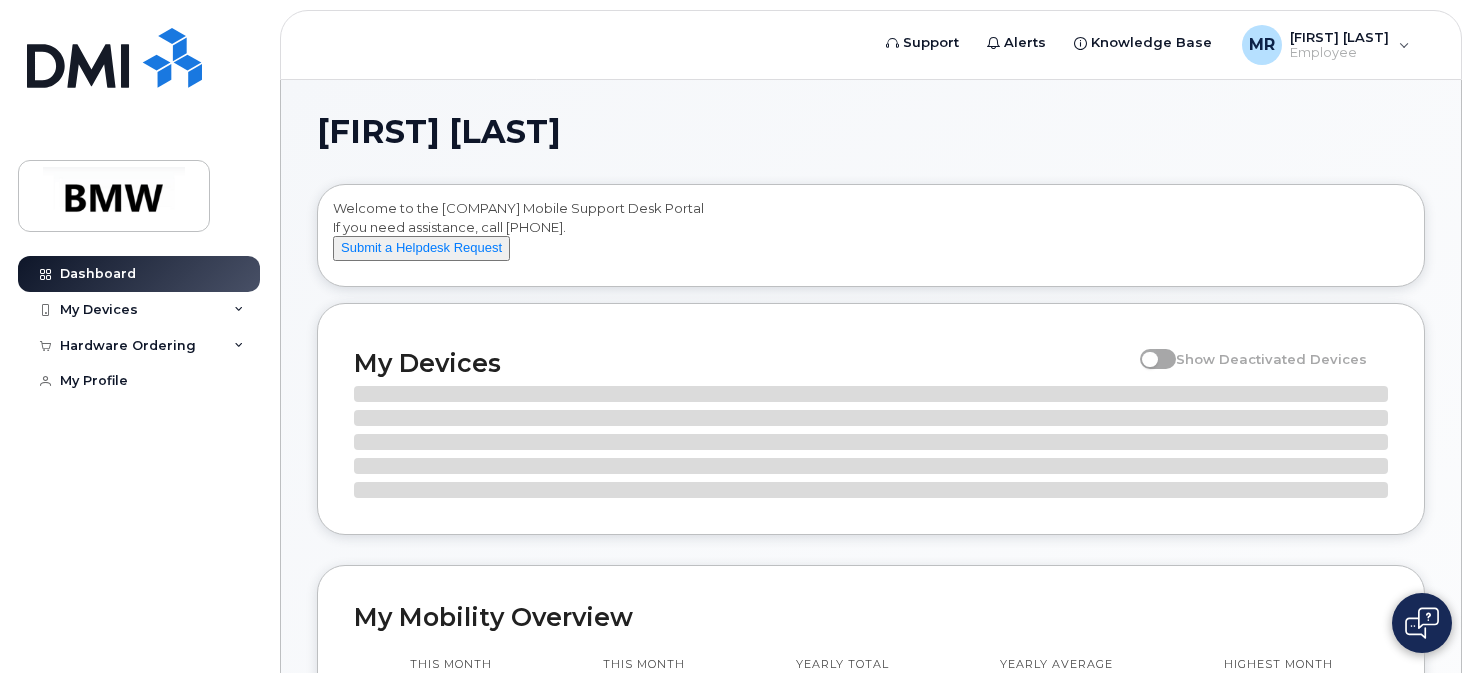 scroll, scrollTop: 0, scrollLeft: 0, axis: both 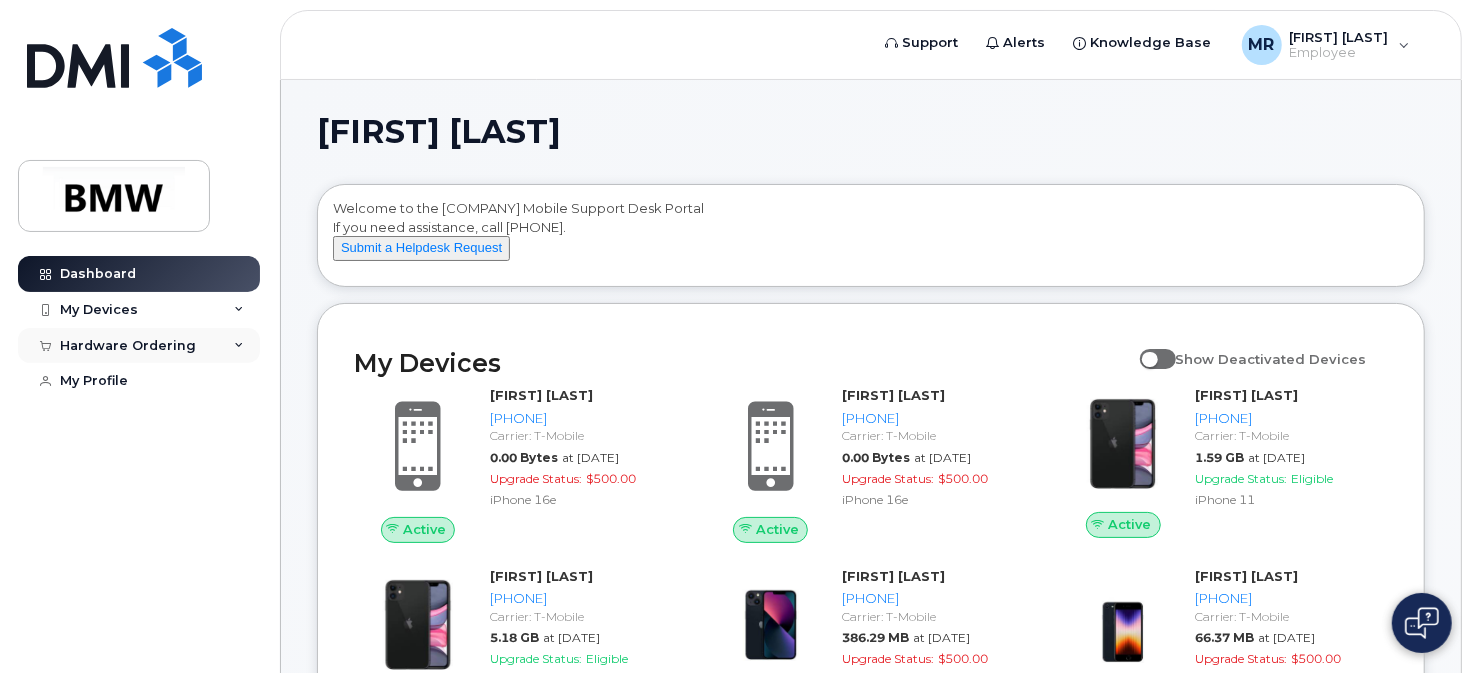 click on "Hardware Ordering" at bounding box center [128, 346] 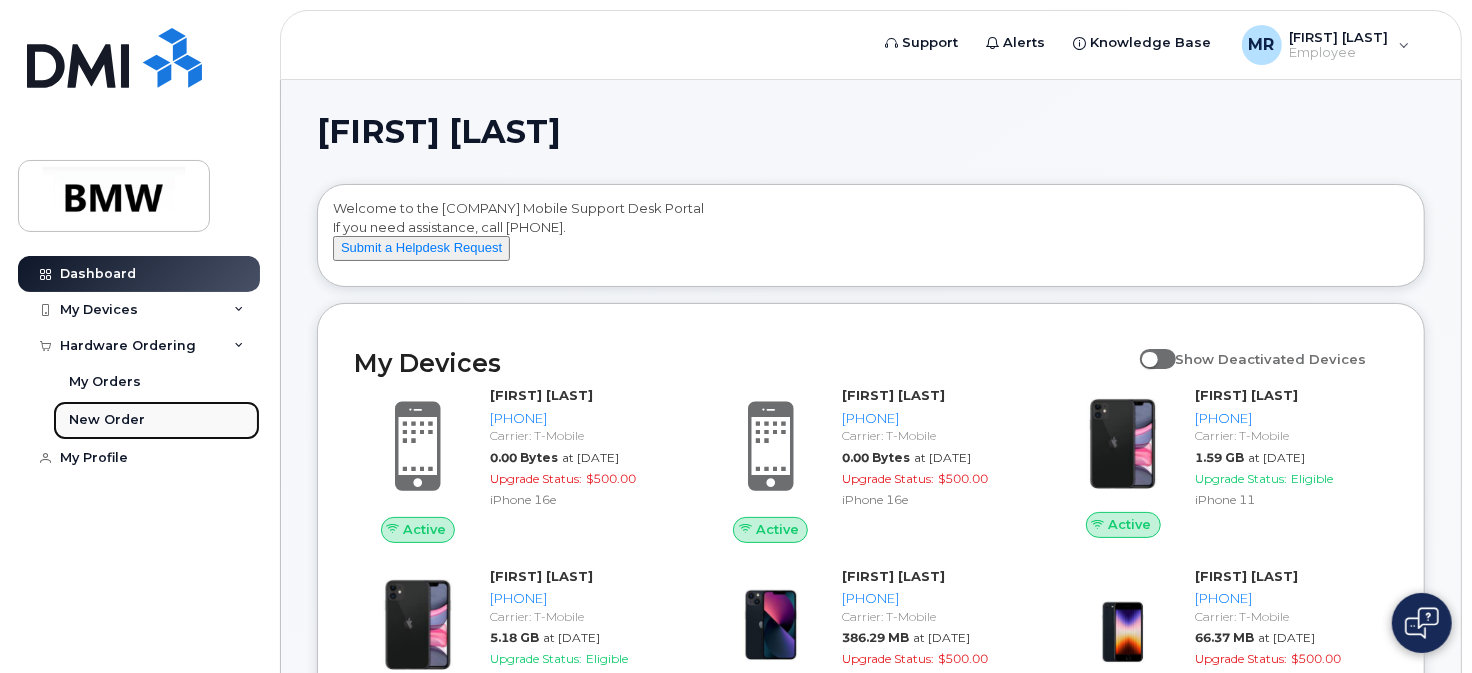 click on "New Order" at bounding box center (107, 420) 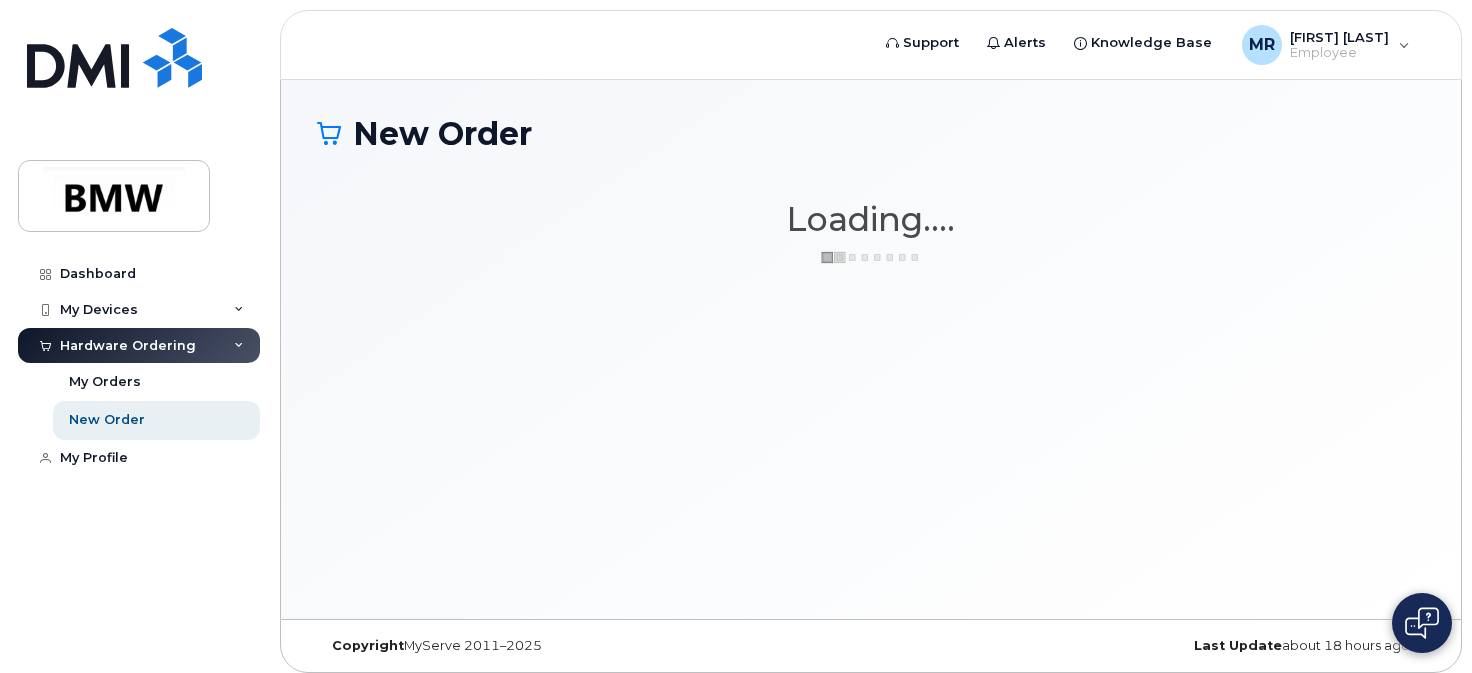 scroll, scrollTop: 0, scrollLeft: 0, axis: both 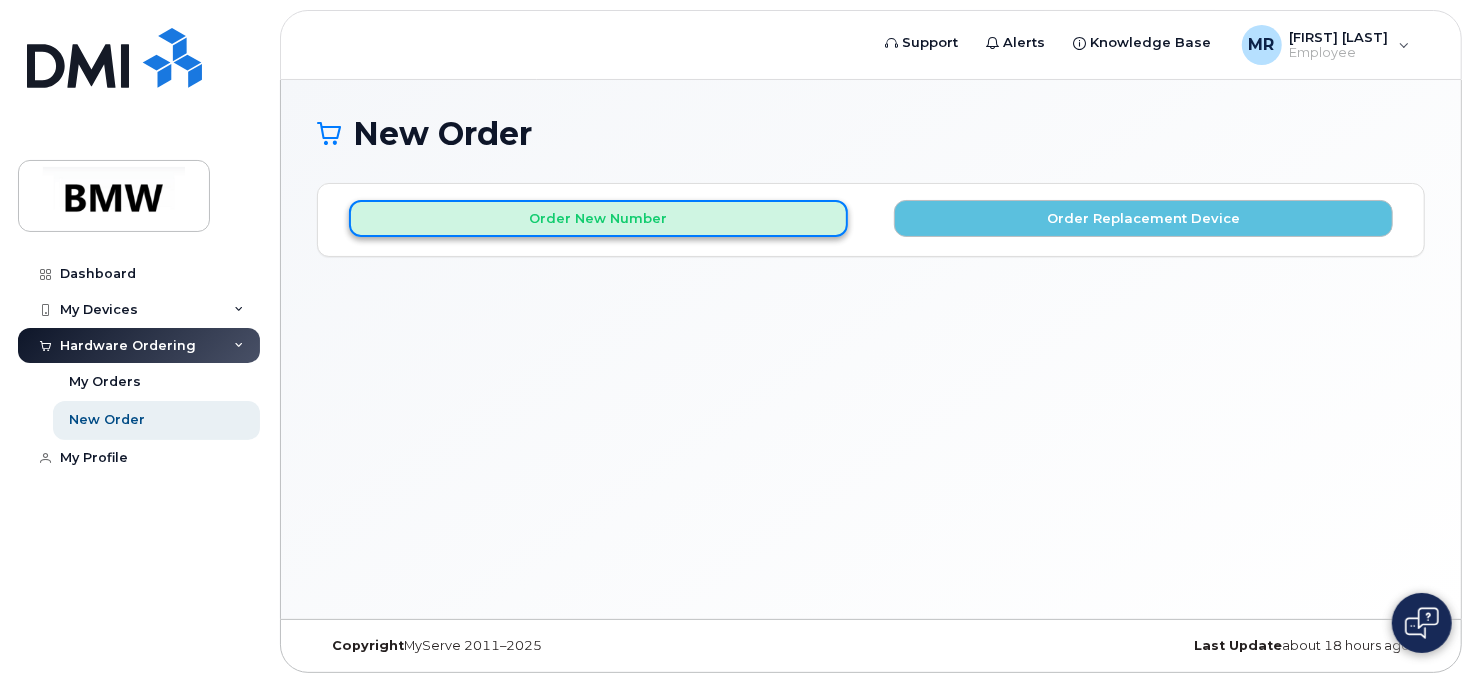 click on "Order New Number" at bounding box center [598, 218] 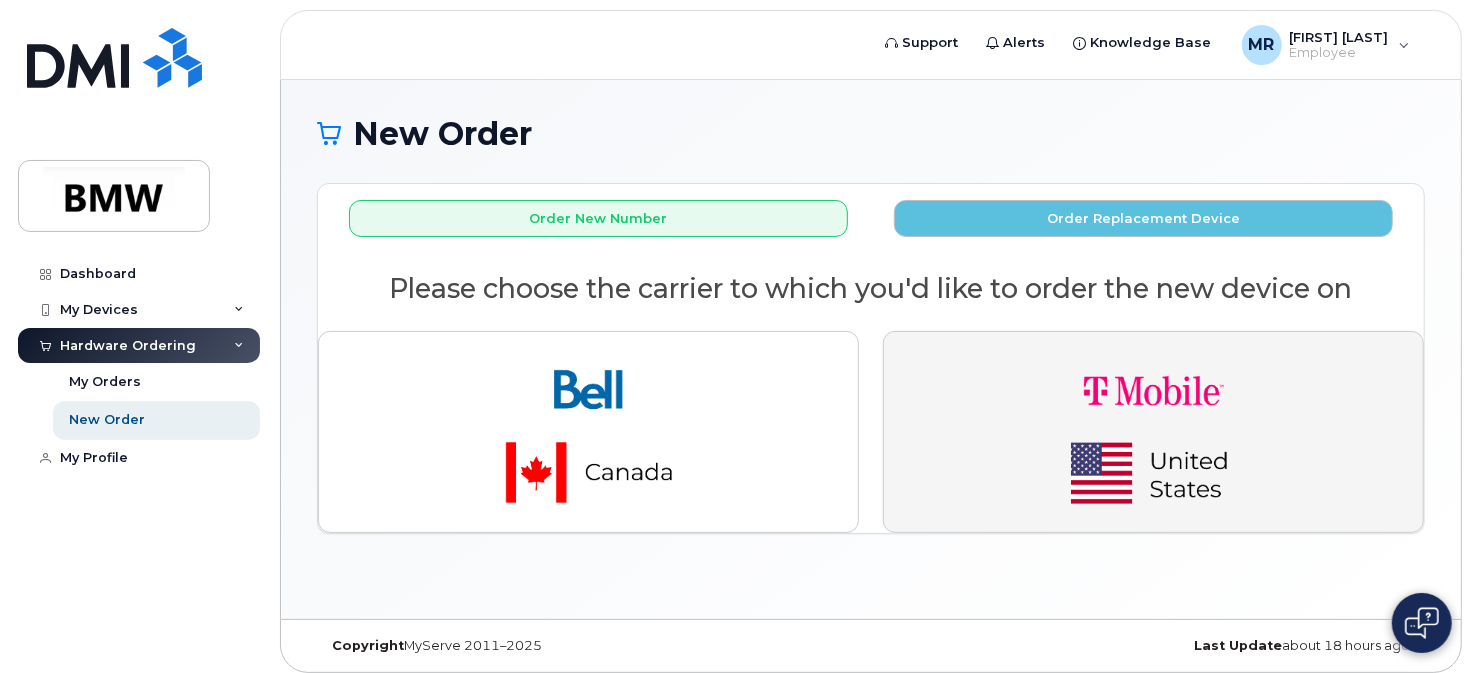 click at bounding box center [1154, 432] 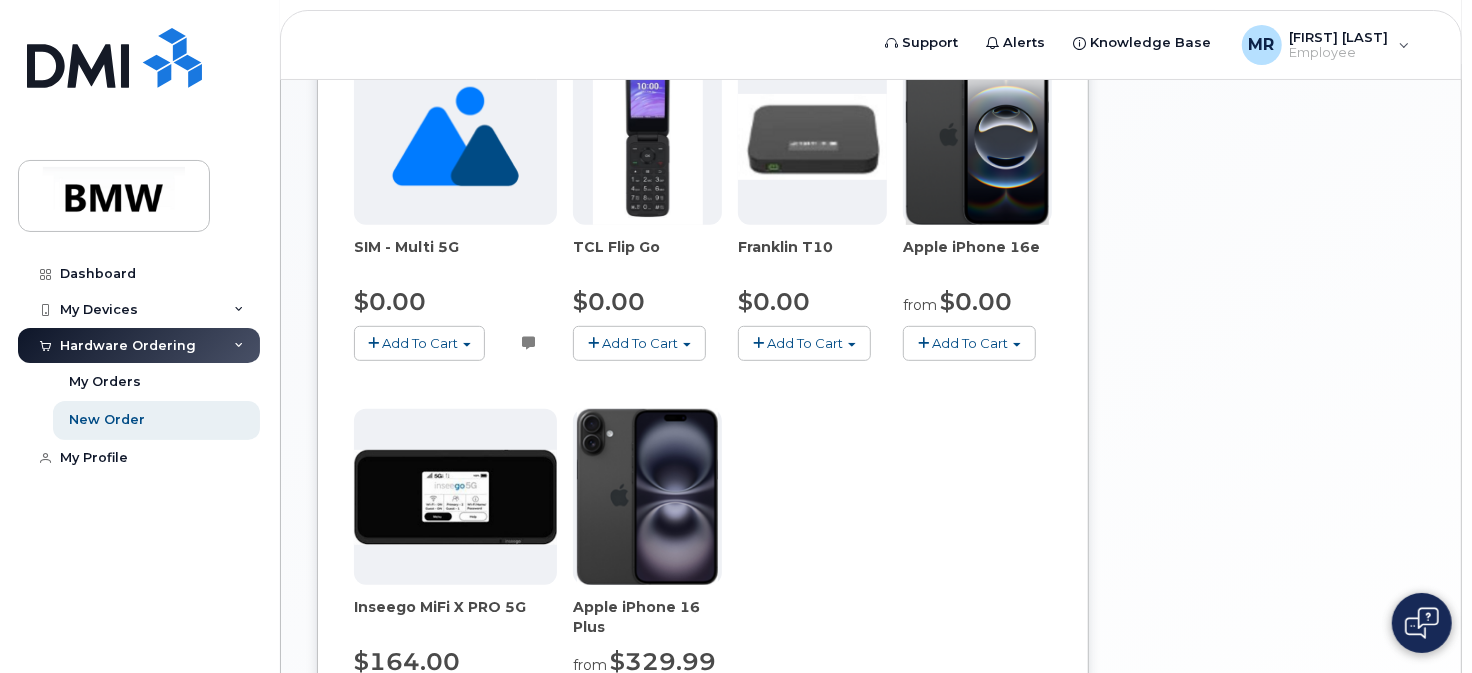 scroll, scrollTop: 500, scrollLeft: 0, axis: vertical 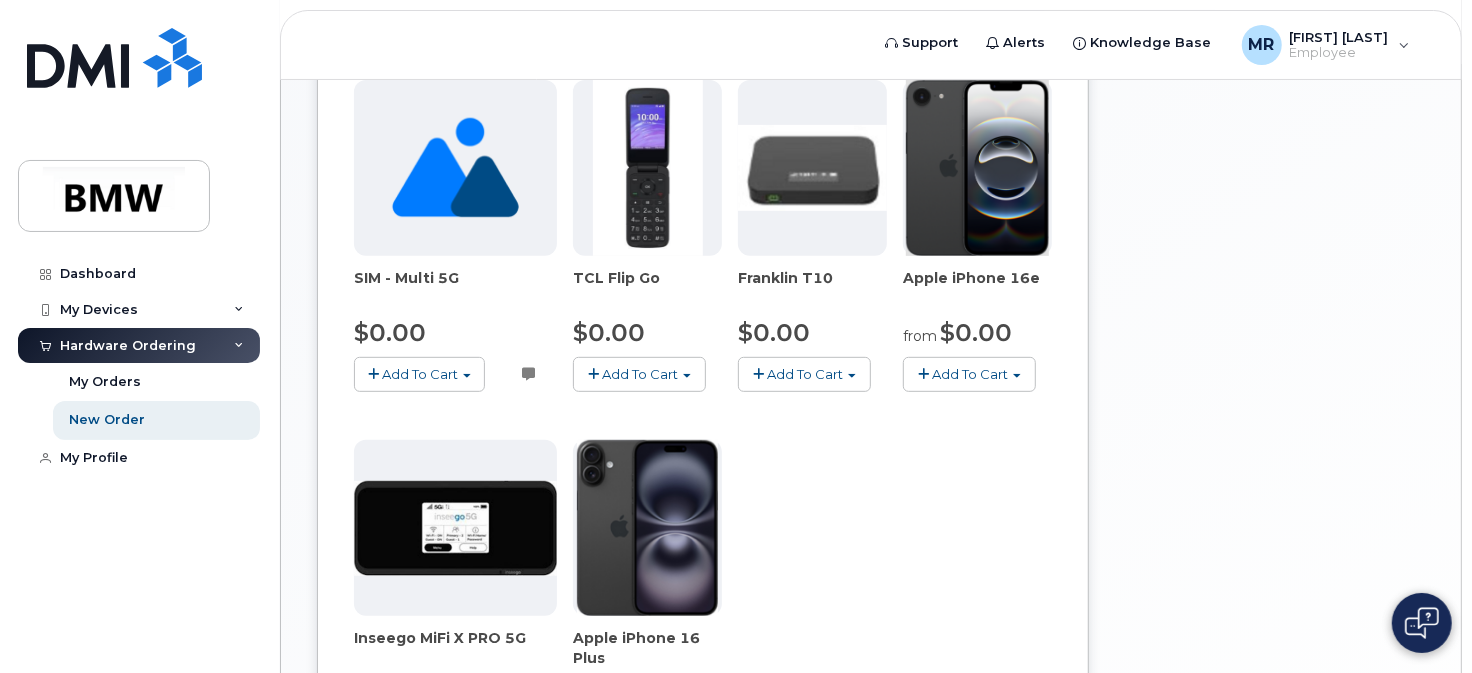 click on "Add To Cart" at bounding box center [970, 374] 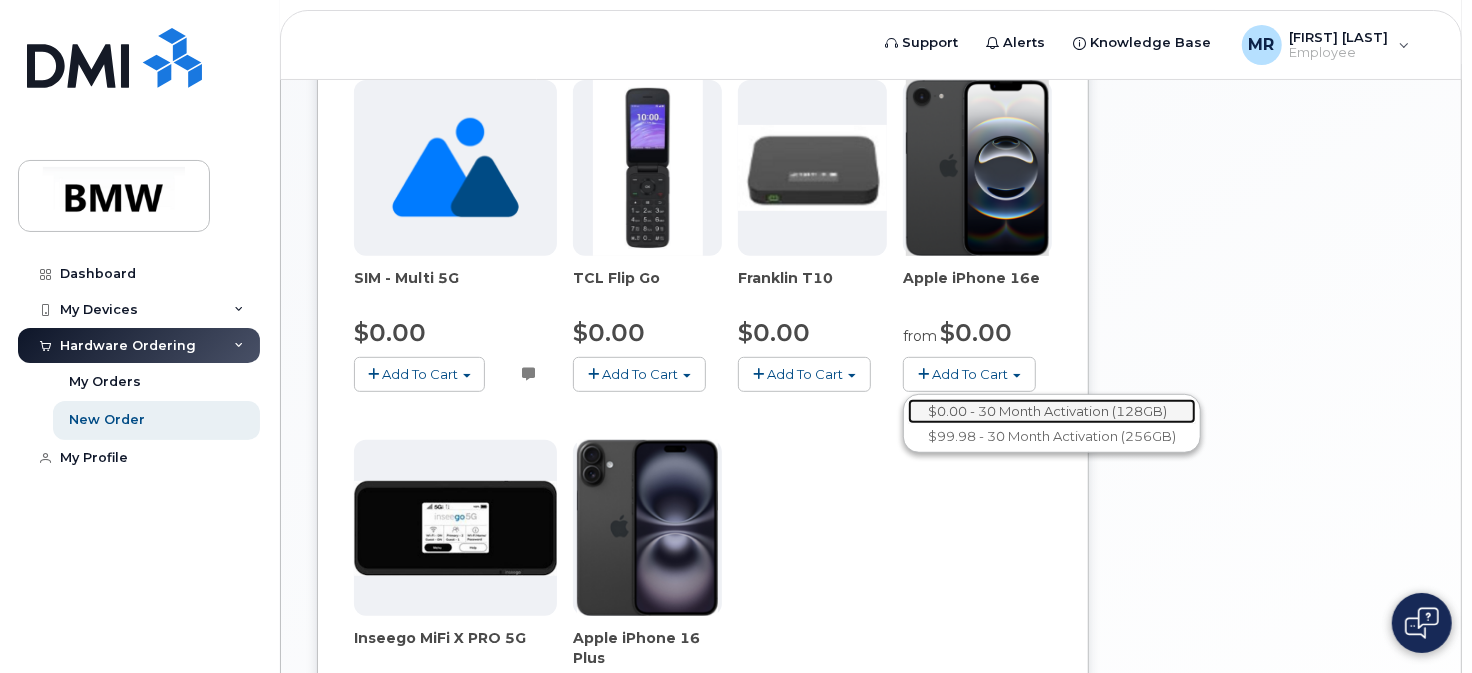 click on "$0.00 - 30 Month Activation (128GB)" at bounding box center (1052, 411) 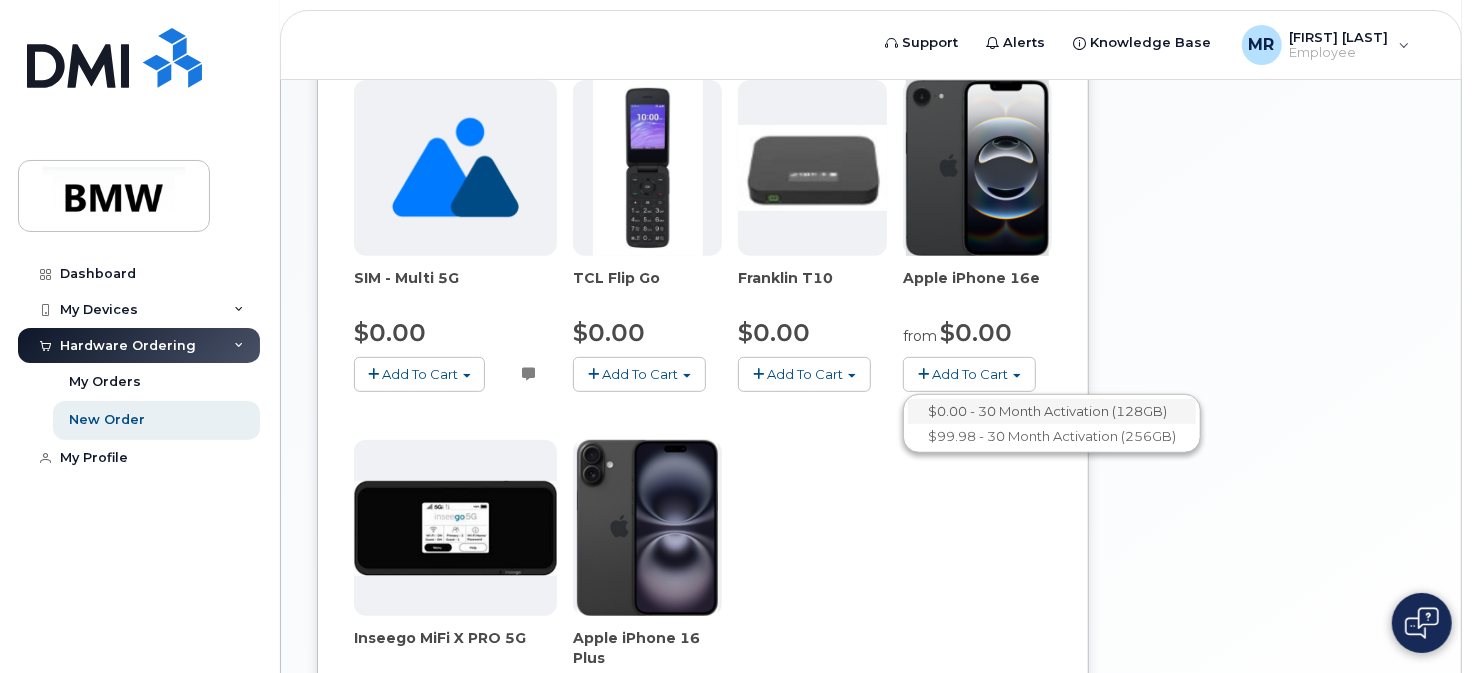 scroll, scrollTop: 40, scrollLeft: 0, axis: vertical 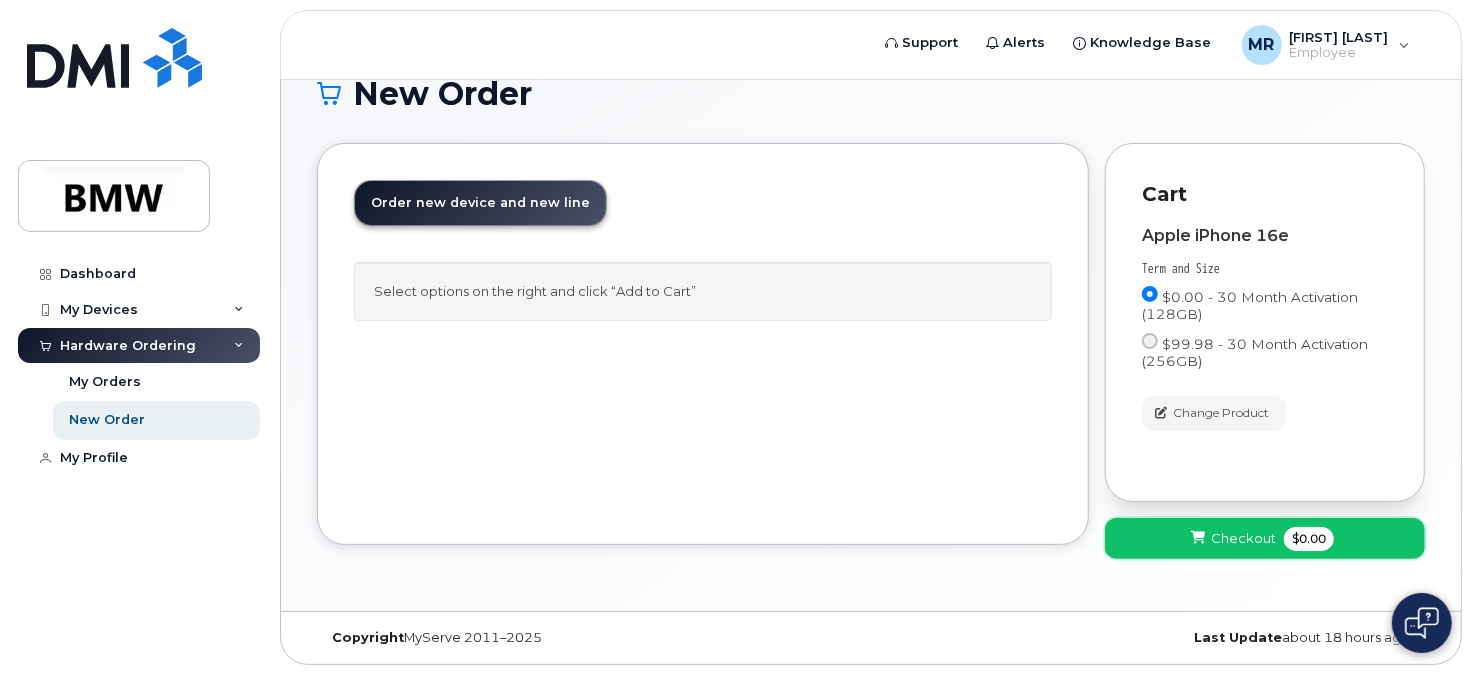click on "Checkout" at bounding box center [1243, 538] 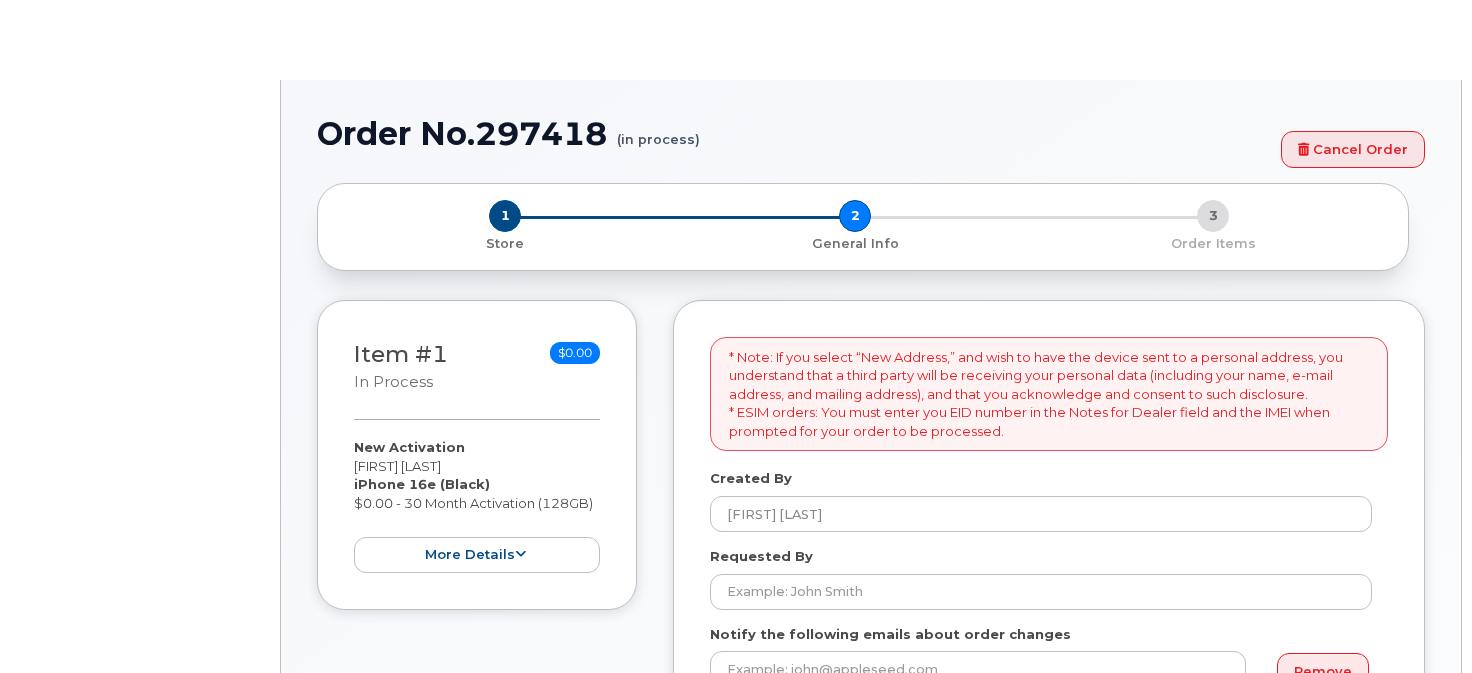 scroll, scrollTop: 0, scrollLeft: 0, axis: both 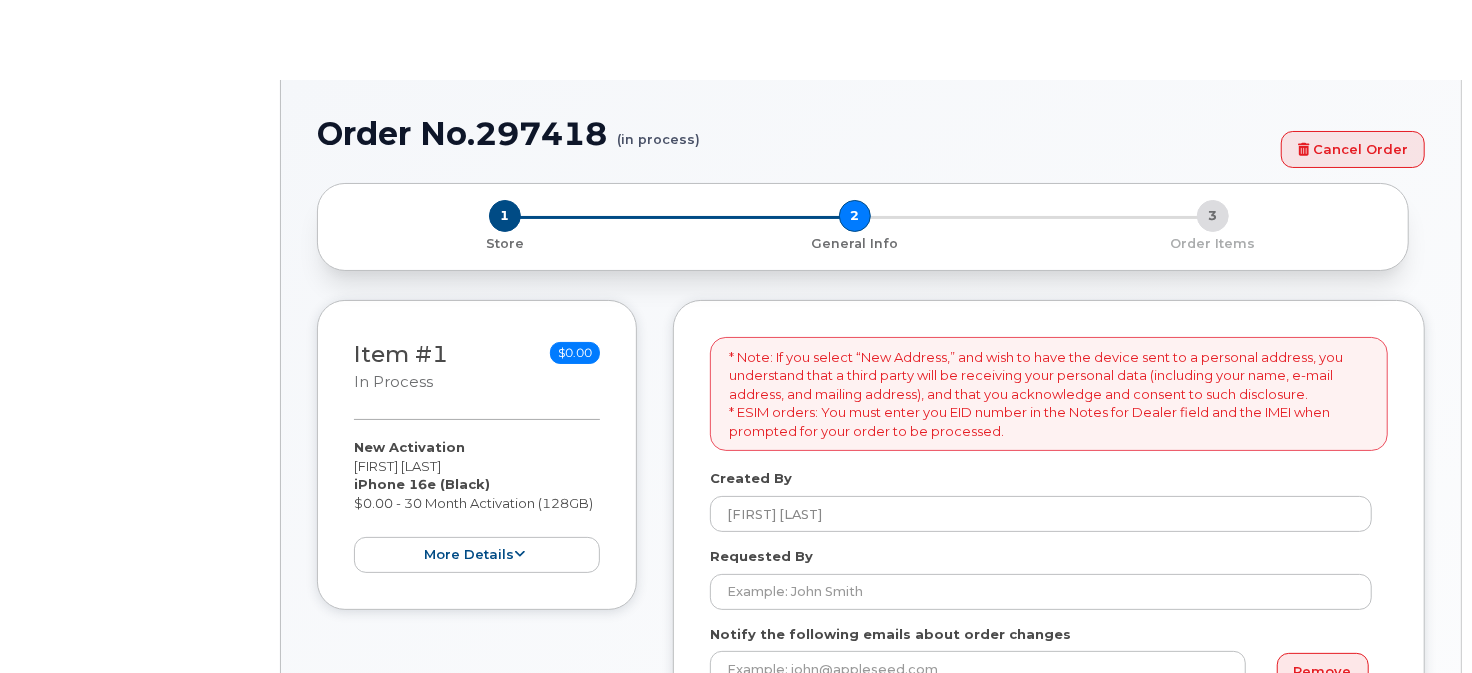 select 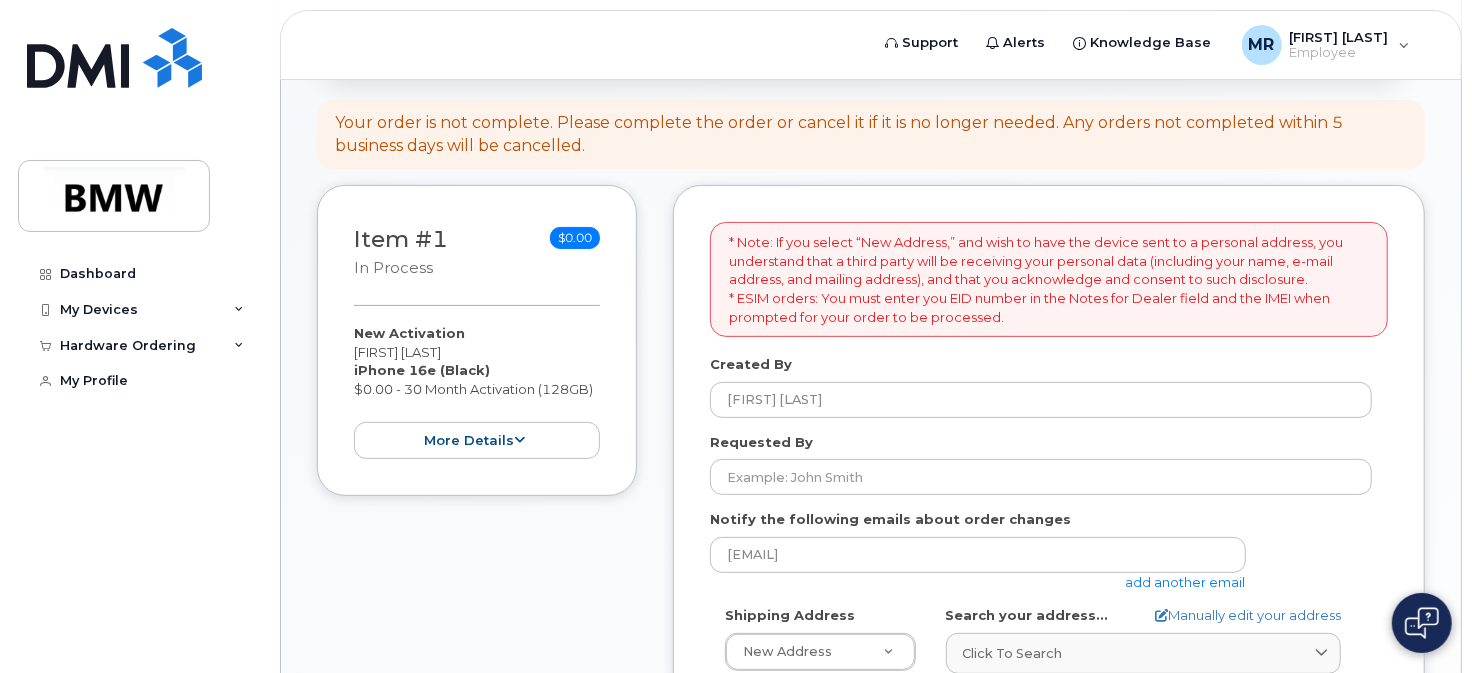 scroll, scrollTop: 300, scrollLeft: 0, axis: vertical 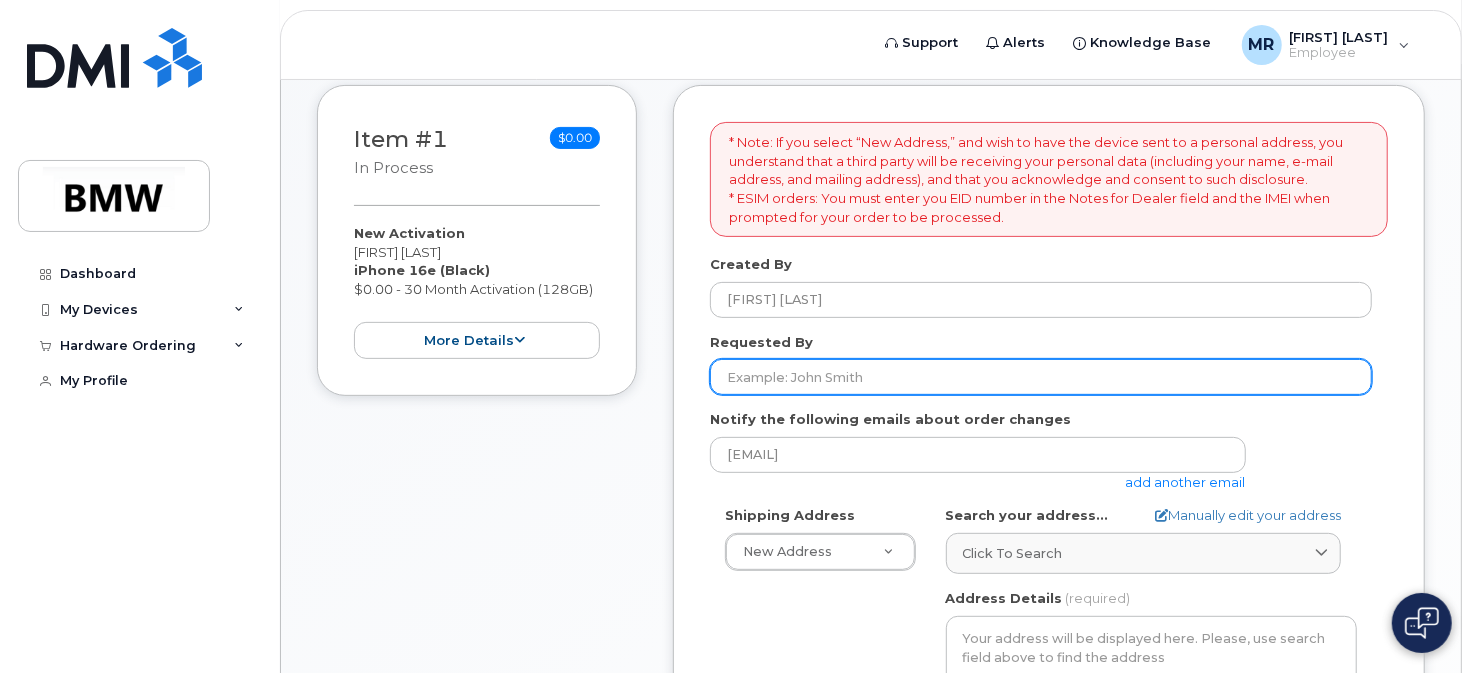 drag, startPoint x: 896, startPoint y: 378, endPoint x: 607, endPoint y: 429, distance: 293.4655 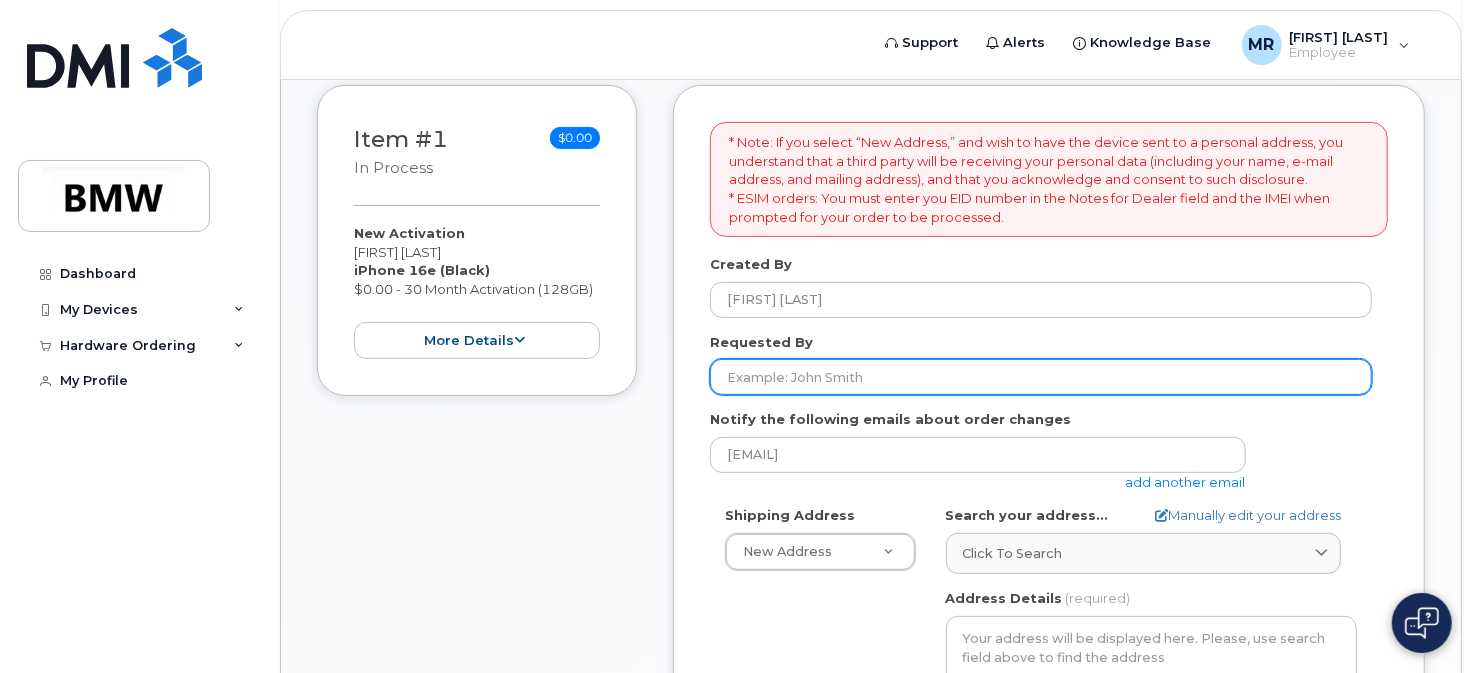 click on "Item #1
in process
$0.00
New Activation
Melissa Russell
iPhone 16e
(Black)
$0.00 - 30 Month Activation (128GB)
more details
Request
New Activation
Employee
Melissa Russell
Email
melissa.russell@bmwmc.com
Carrier Base
T-Mobile
Requested Device
iPhone 16e
Term Details
30 Month Activation (128GB)
Accounting Codes
Cost Center / WBS element: 1700
Estimated Device Cost
$0.00
Estimated Shipping Charge
$0.00
Estimated Total
(Device & Accessories)
$0.00
collapse
* Note: If you select “New Address,” and wish to have the device sent to a personal address, you understand that a third party will be receiving your personal data (including your name, e-mail address, and mailing address), and that you acknowledge and consent to such disclosure.
Created By
Melissa Russell
Requested By" at bounding box center (871, 638) 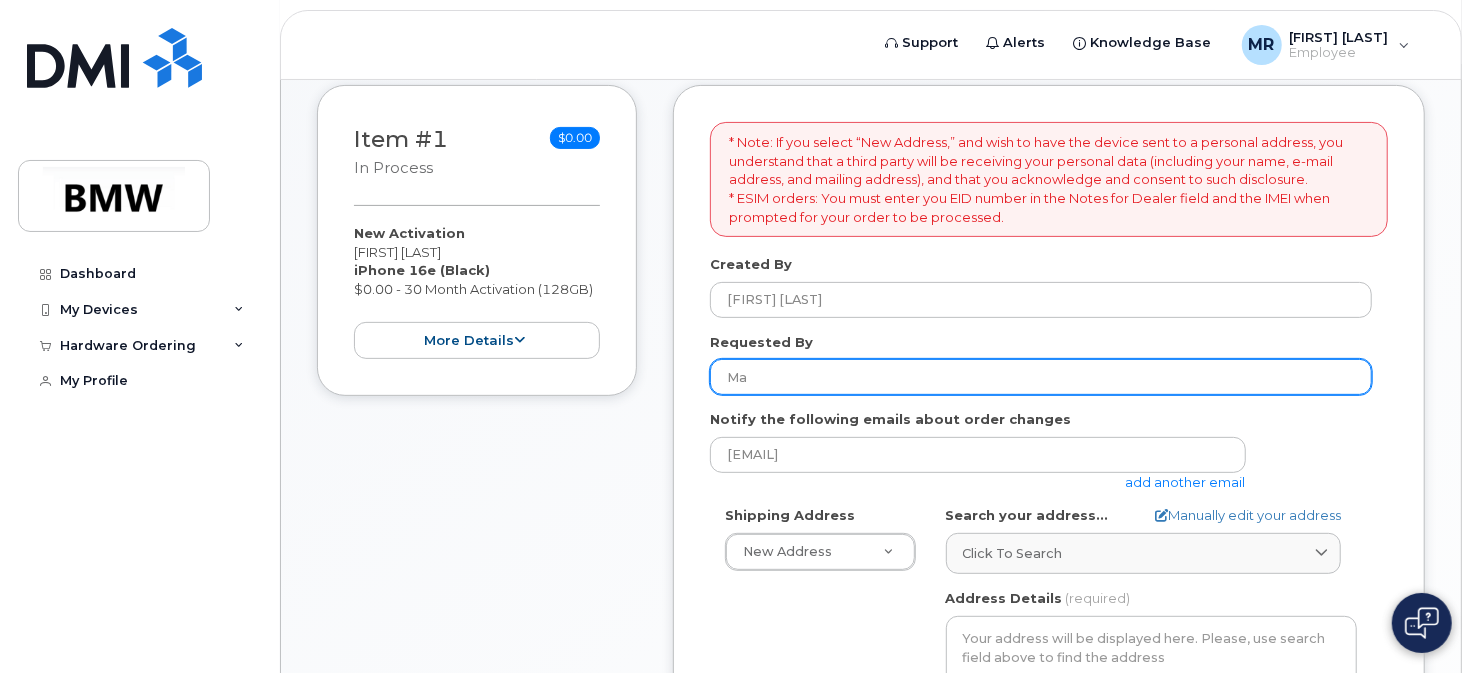 type on "M" 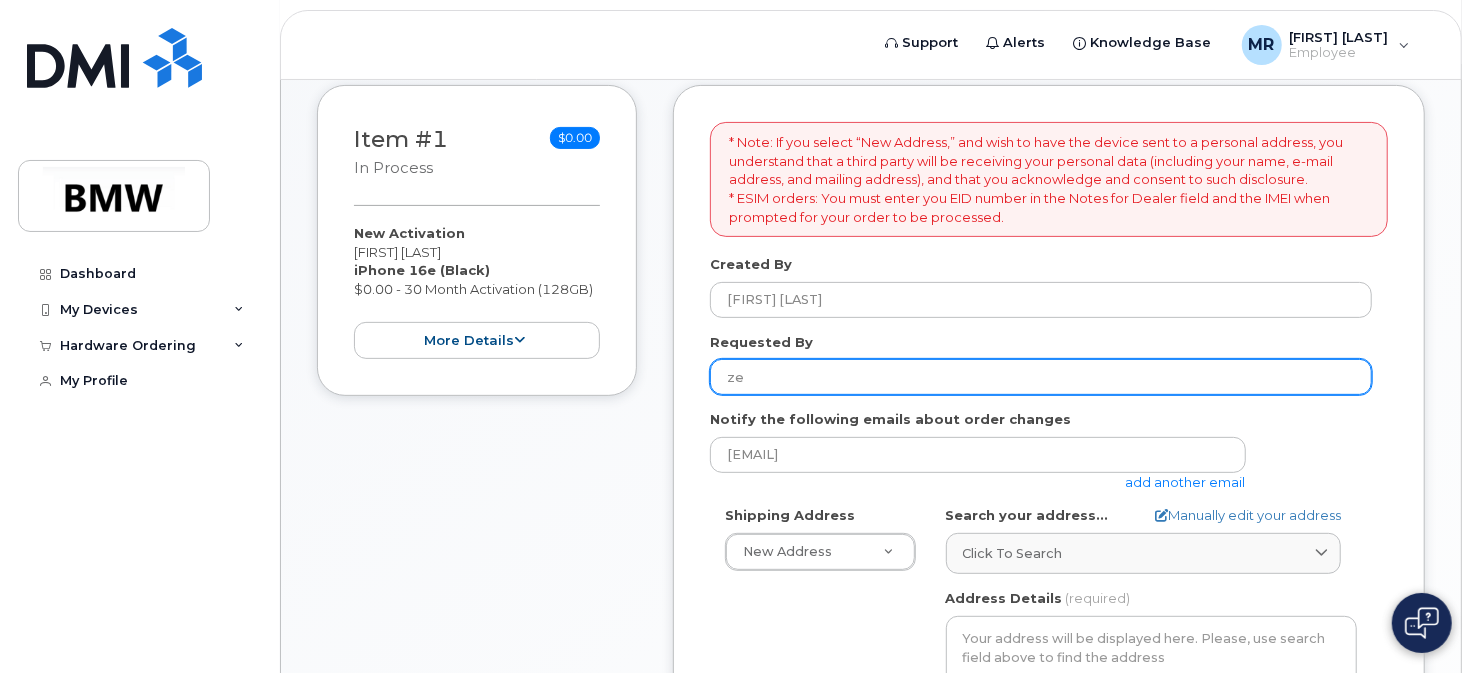 type on "z" 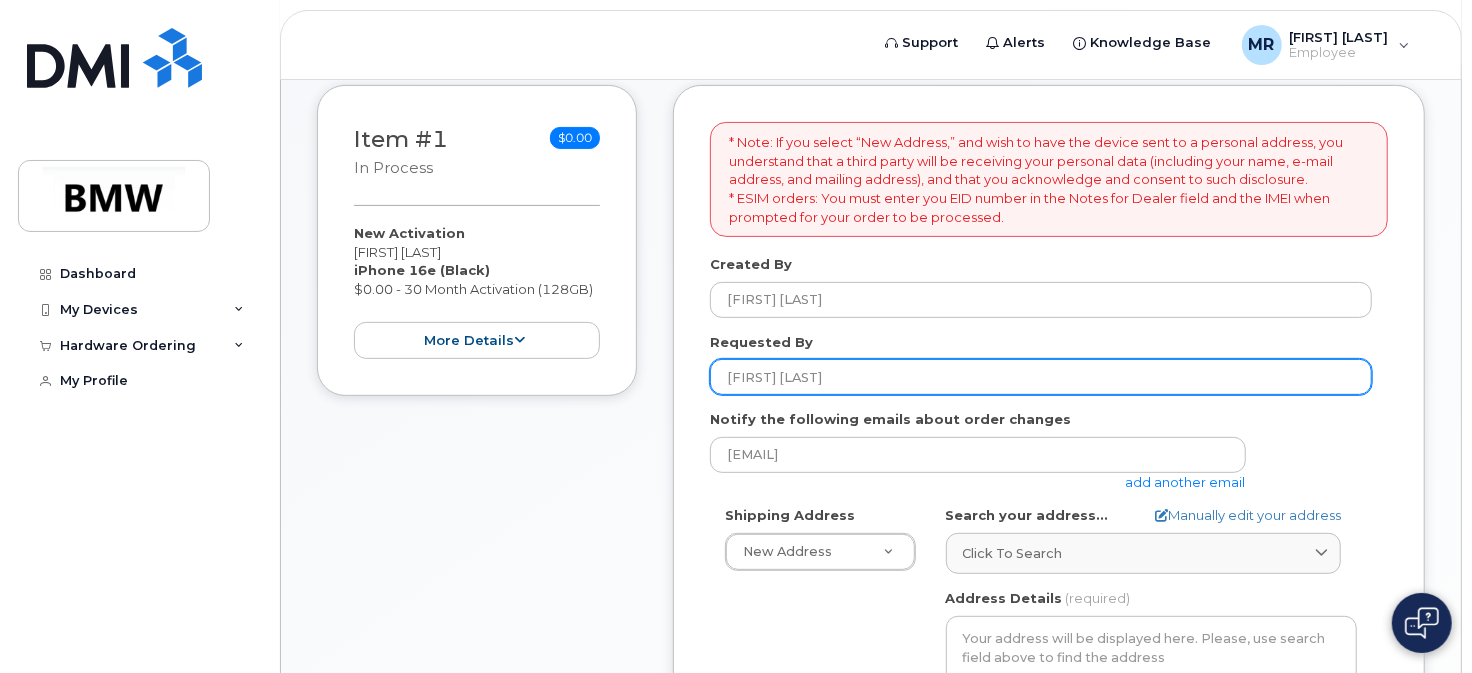 type on "[FIRST] [LAST]" 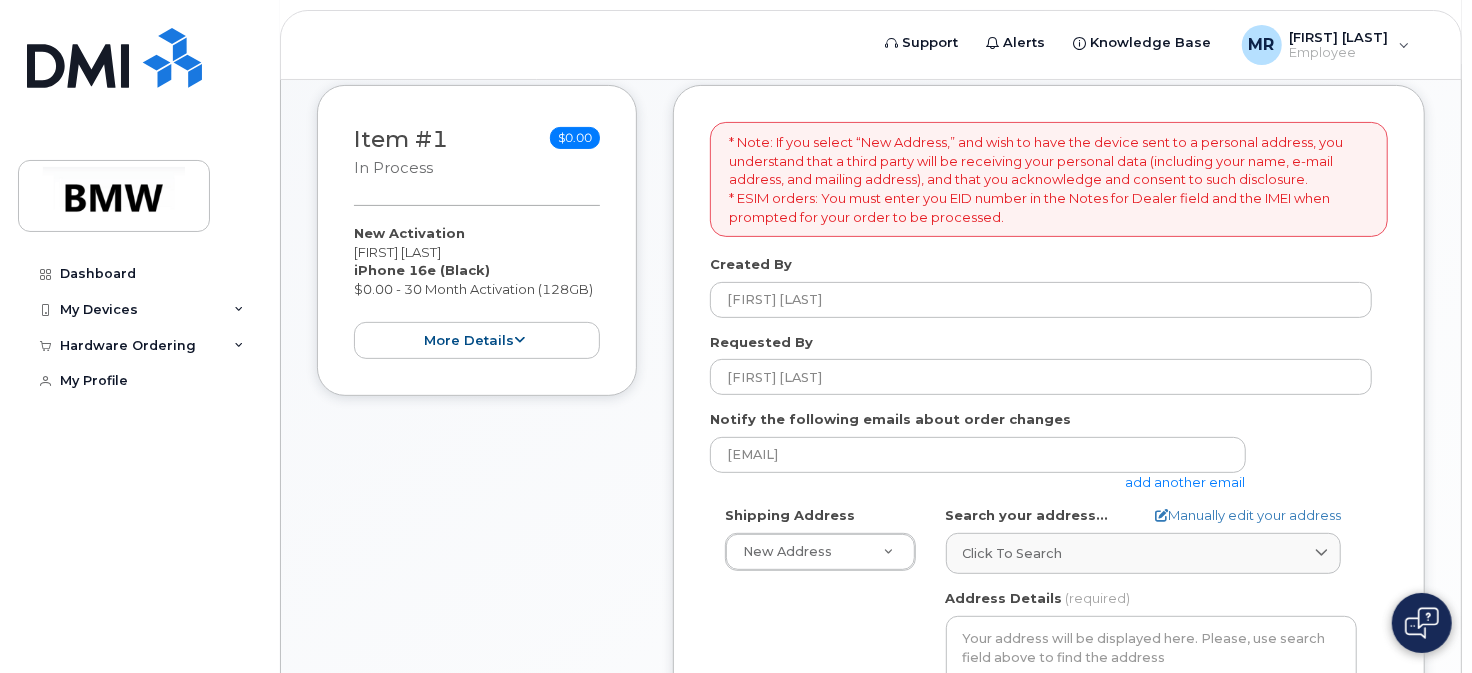 click on "add another email" at bounding box center [1186, 482] 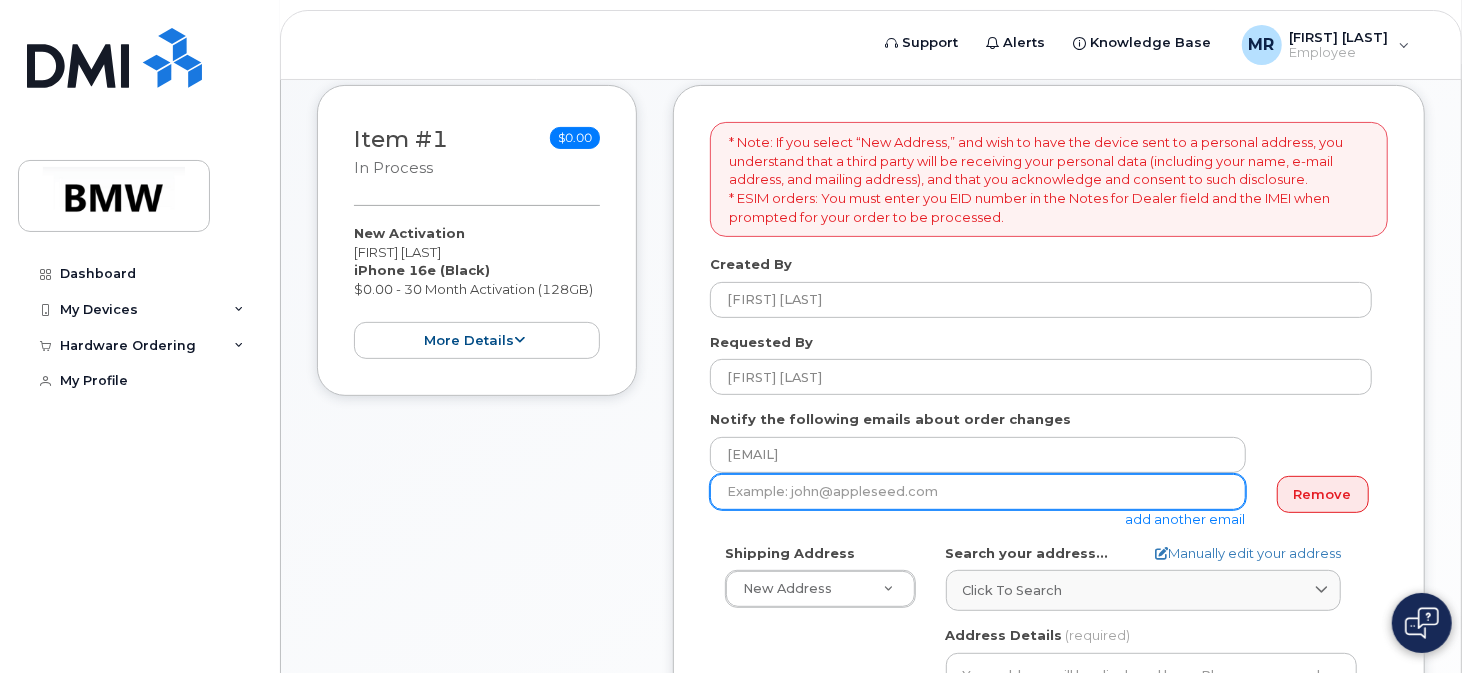 click at bounding box center (978, 492) 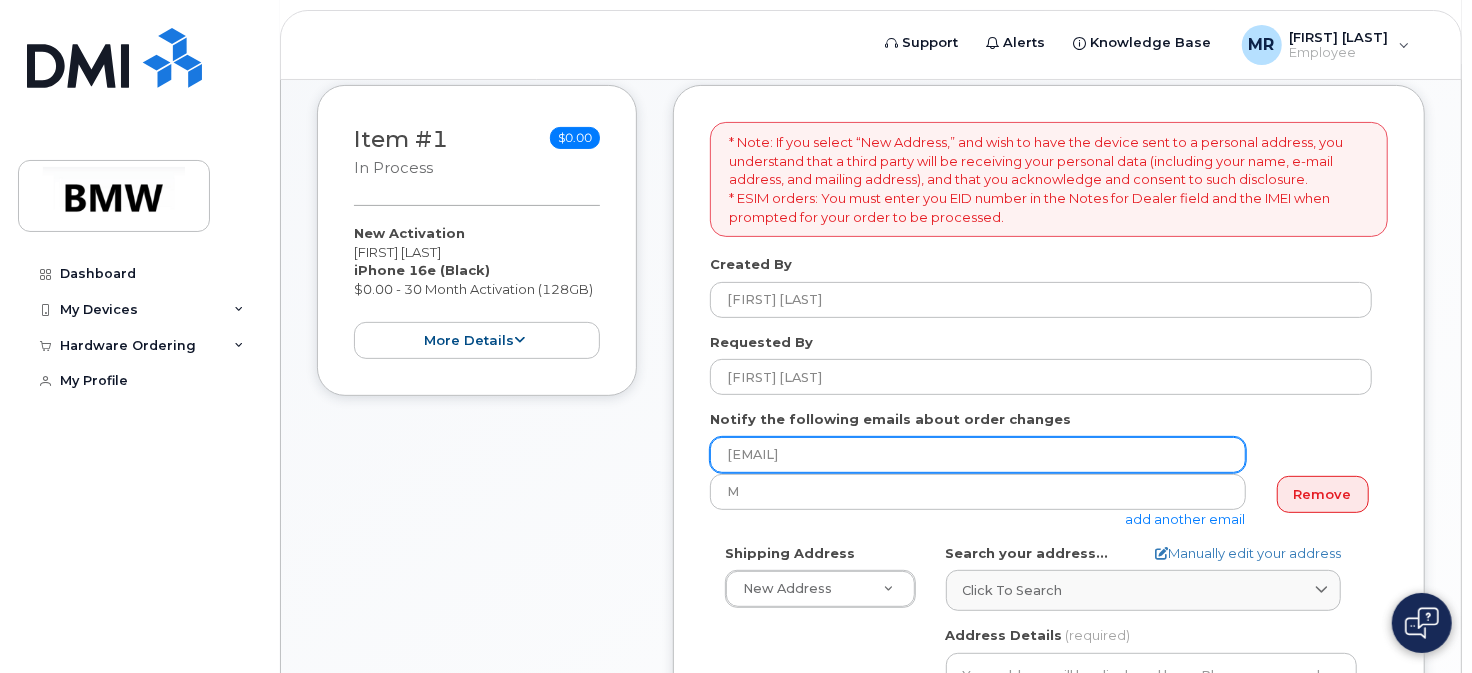 click on "melissa.russell@bmwmc.com" at bounding box center [978, 455] 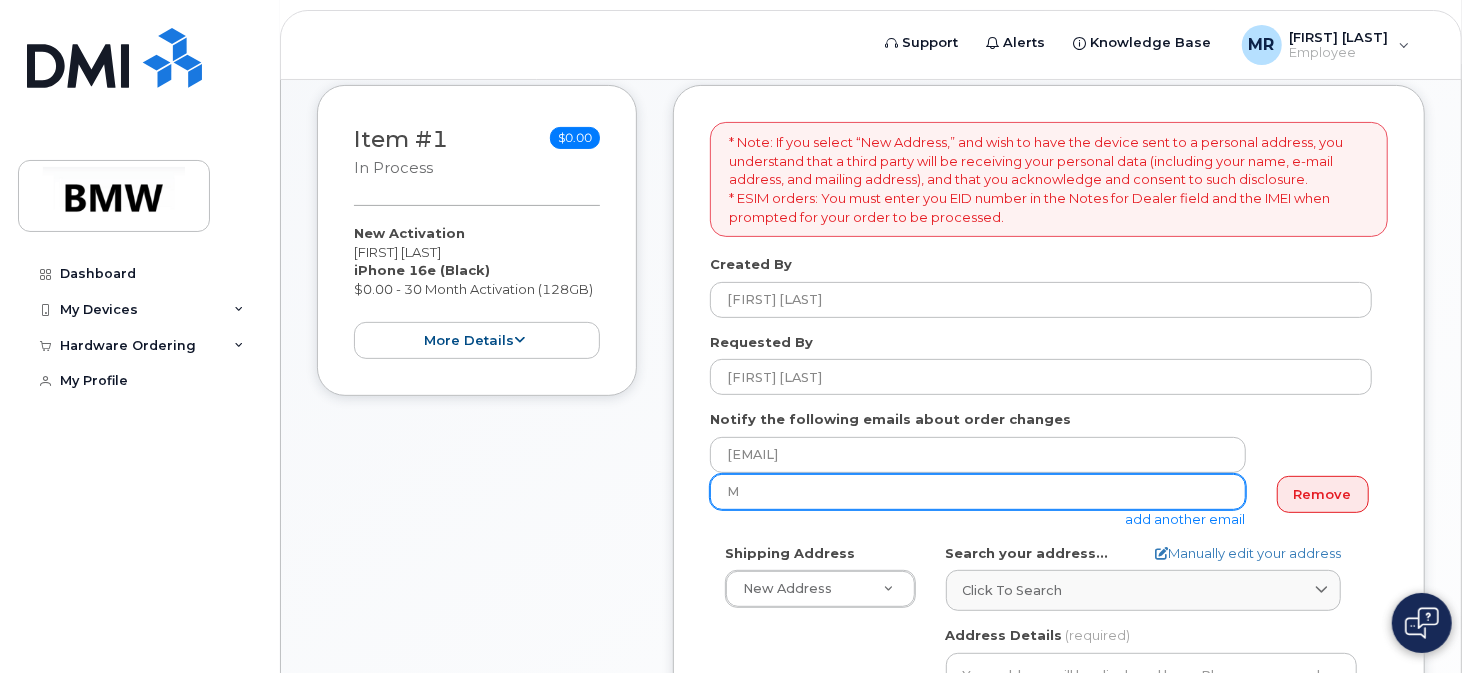 click on "M" at bounding box center [978, 492] 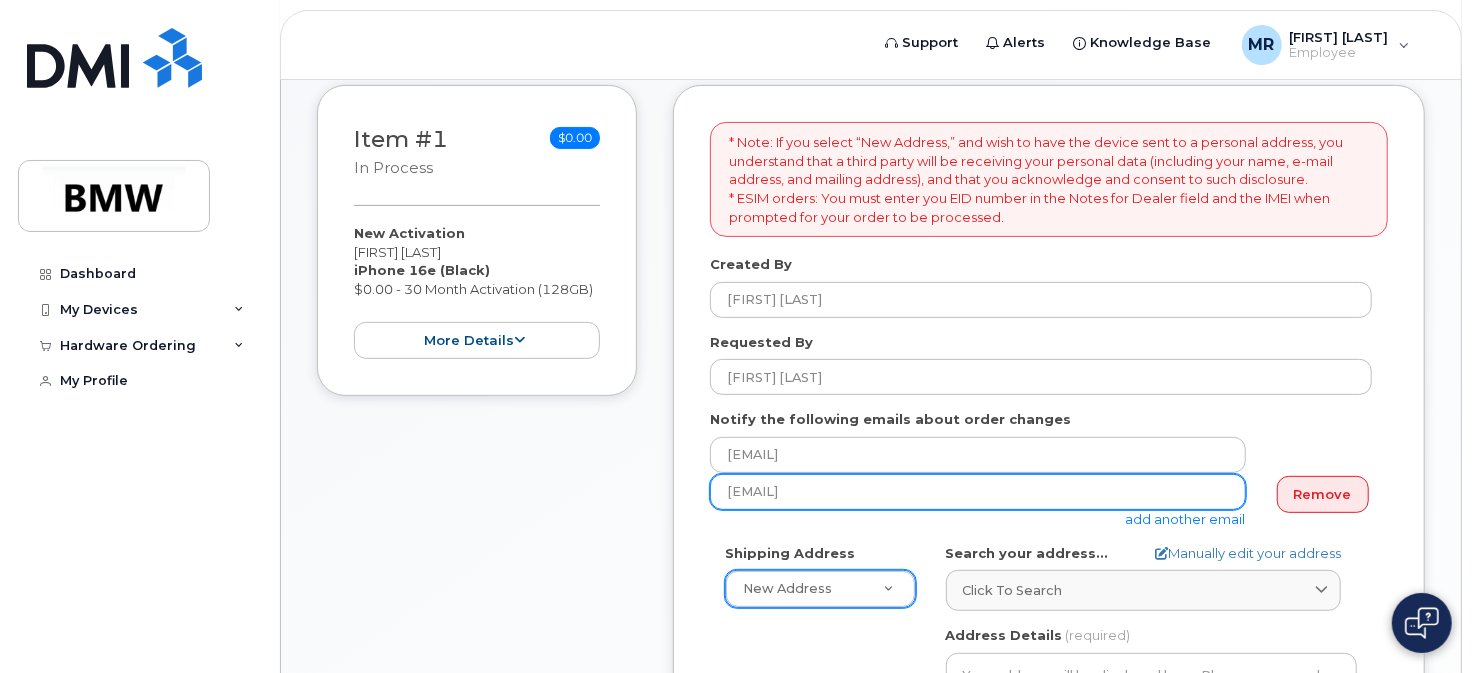 type on "Mackenzie.Zemak@bmwmc.com" 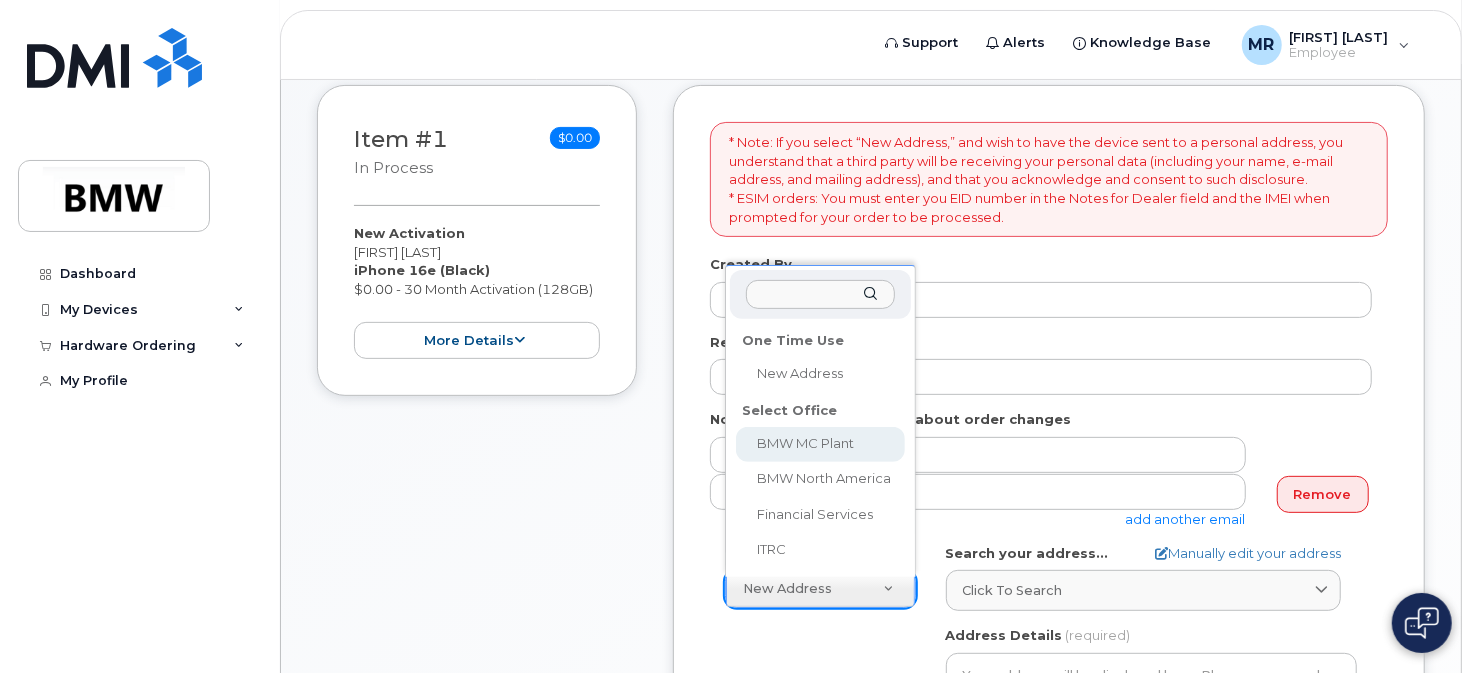 select 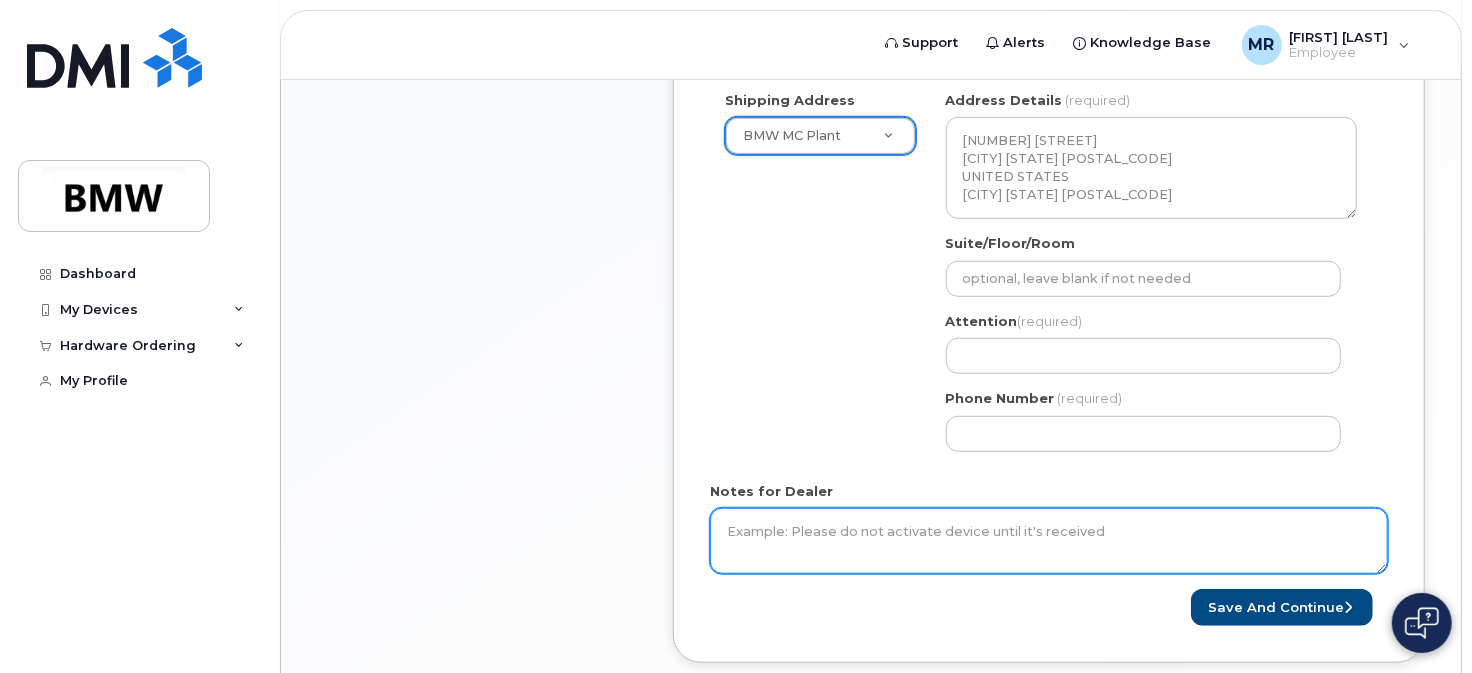scroll, scrollTop: 800, scrollLeft: 0, axis: vertical 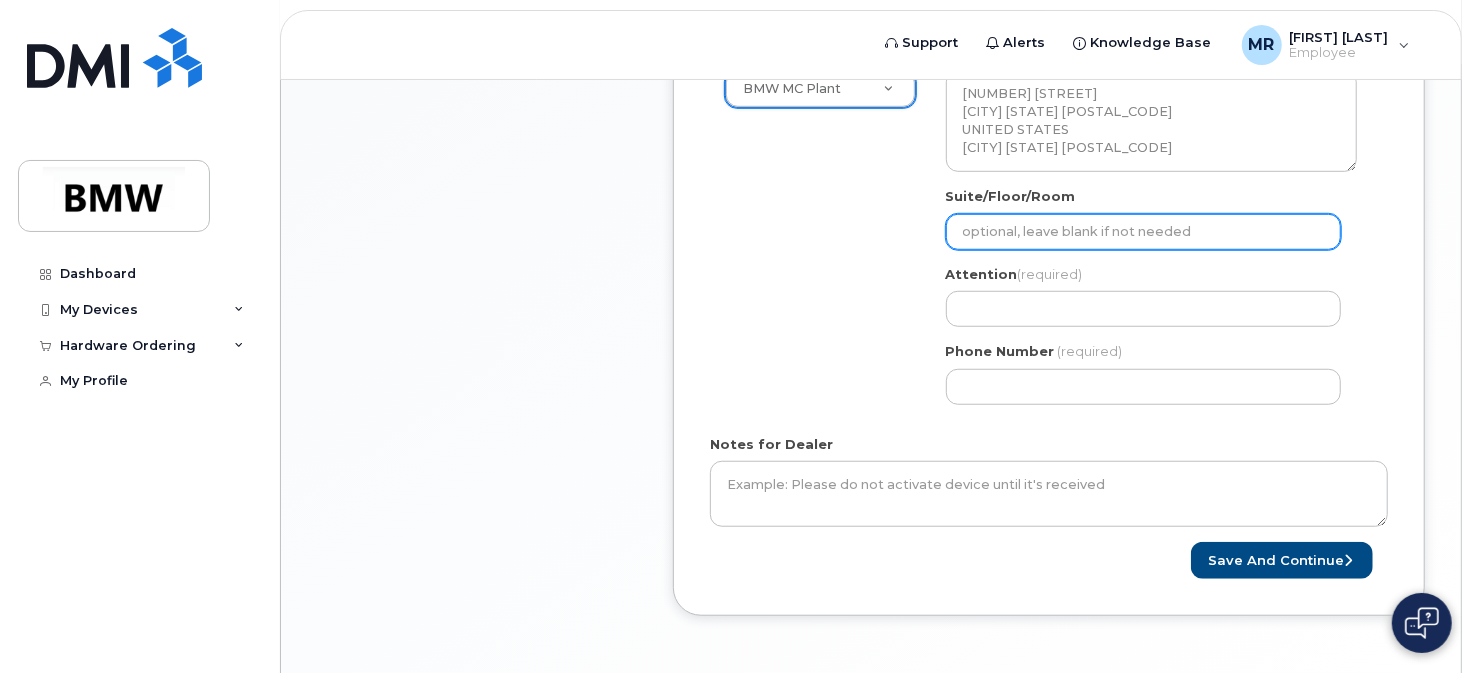 click on "Suite/Floor/Room" at bounding box center (1143, 232) 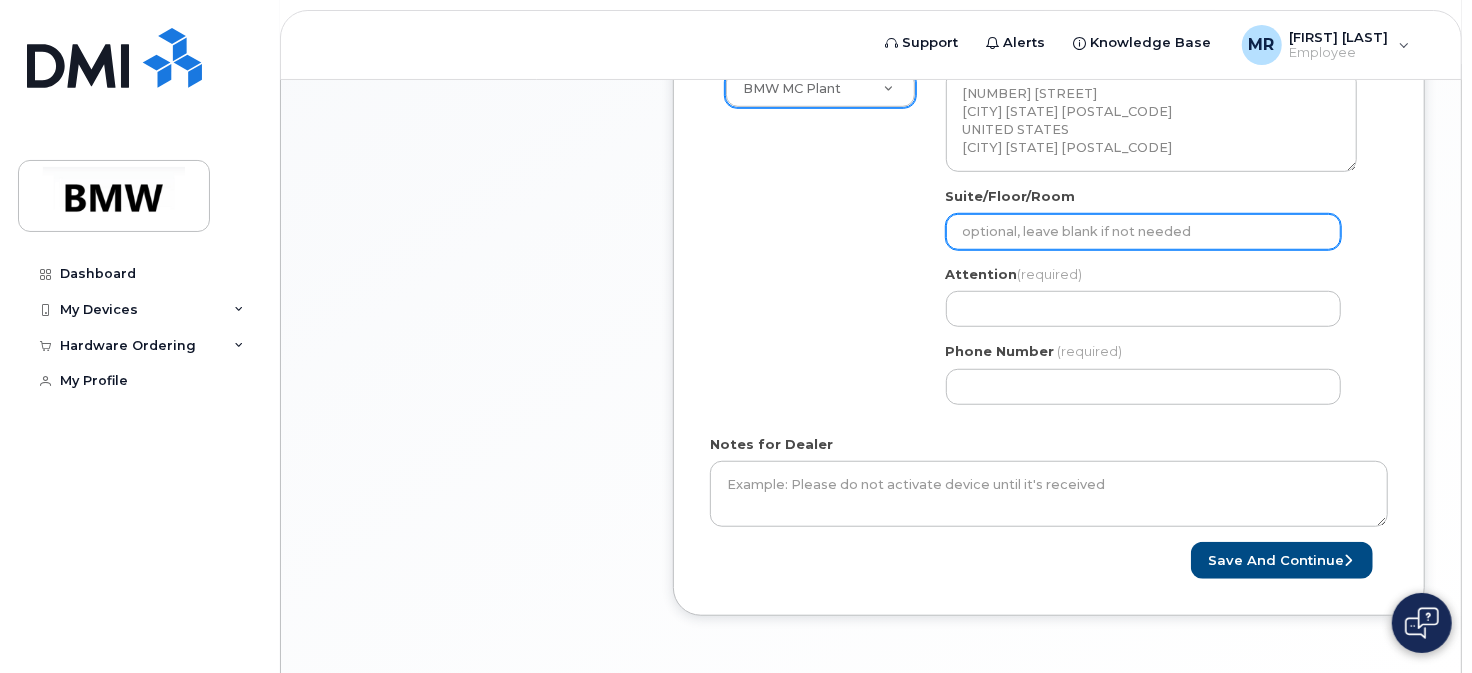 type on "Central Supply - Paint Shop" 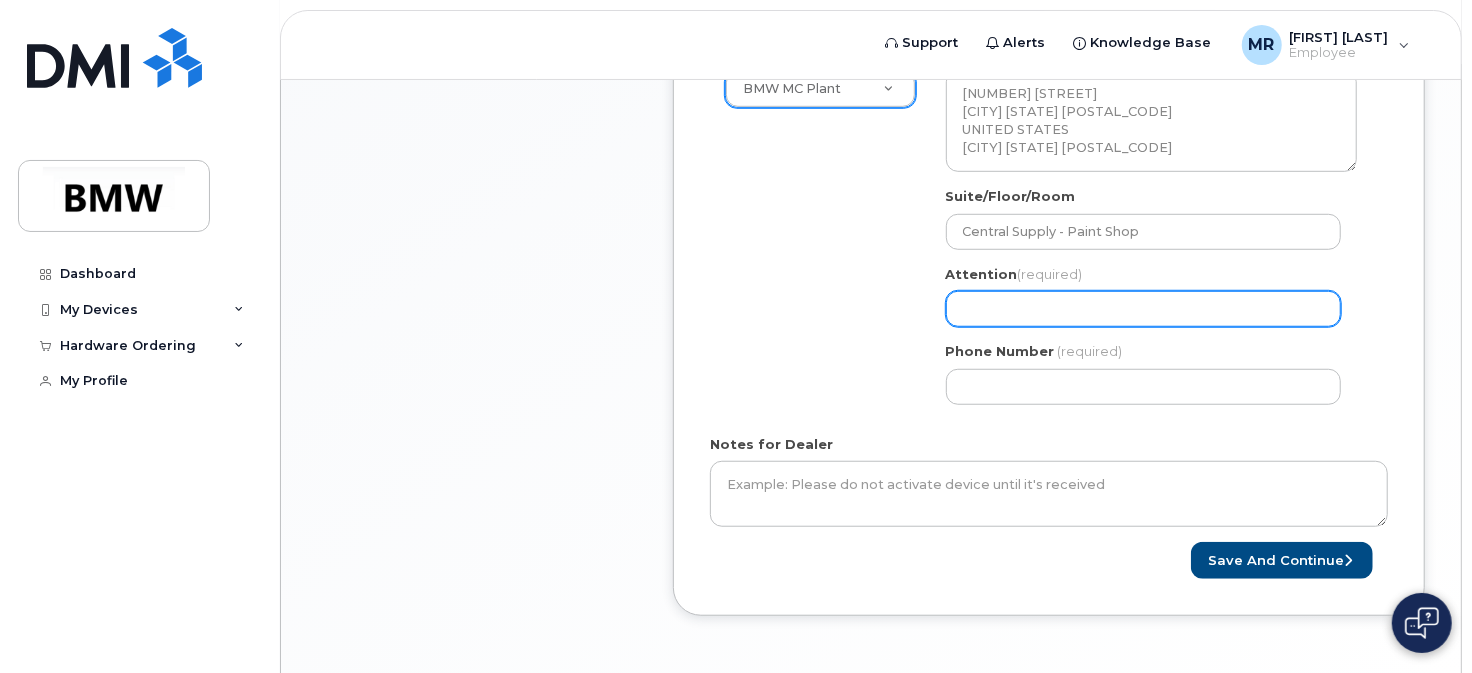 click on "Attention
(required)" at bounding box center (1143, 309) 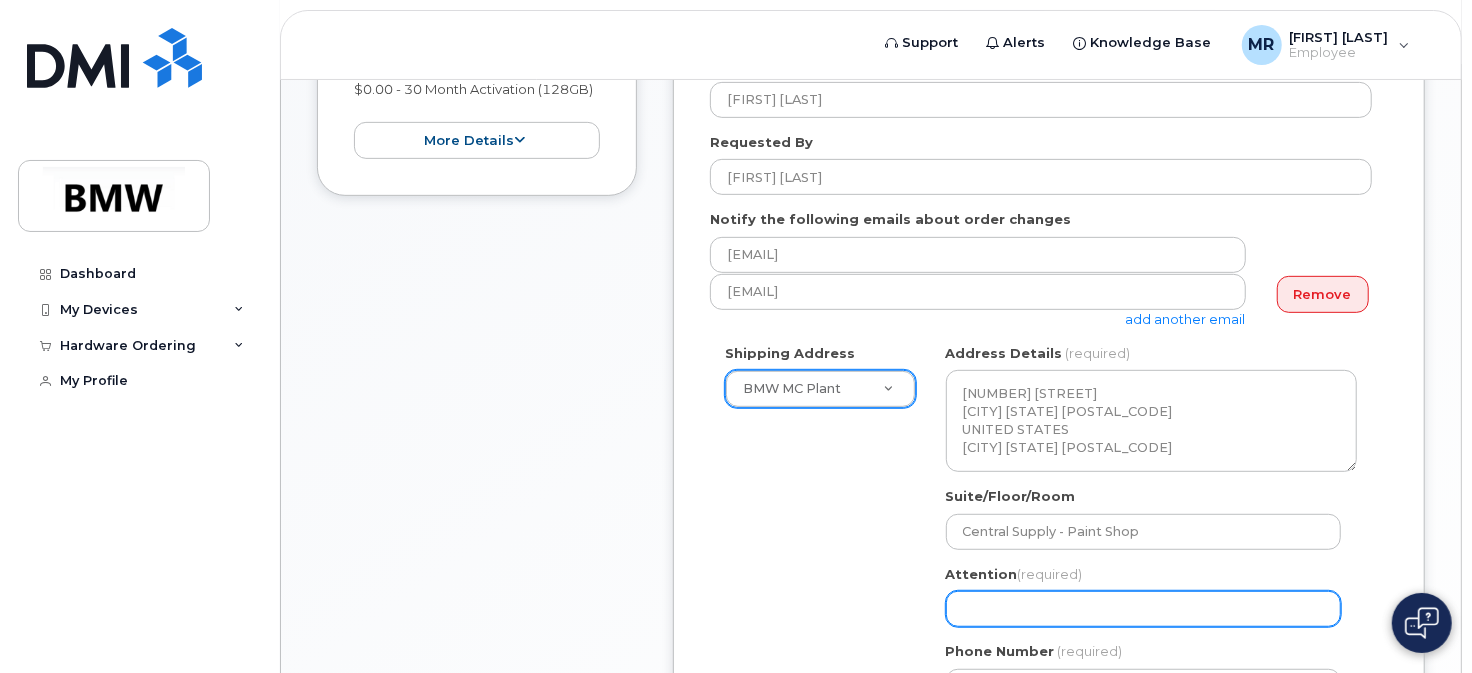 scroll, scrollTop: 400, scrollLeft: 0, axis: vertical 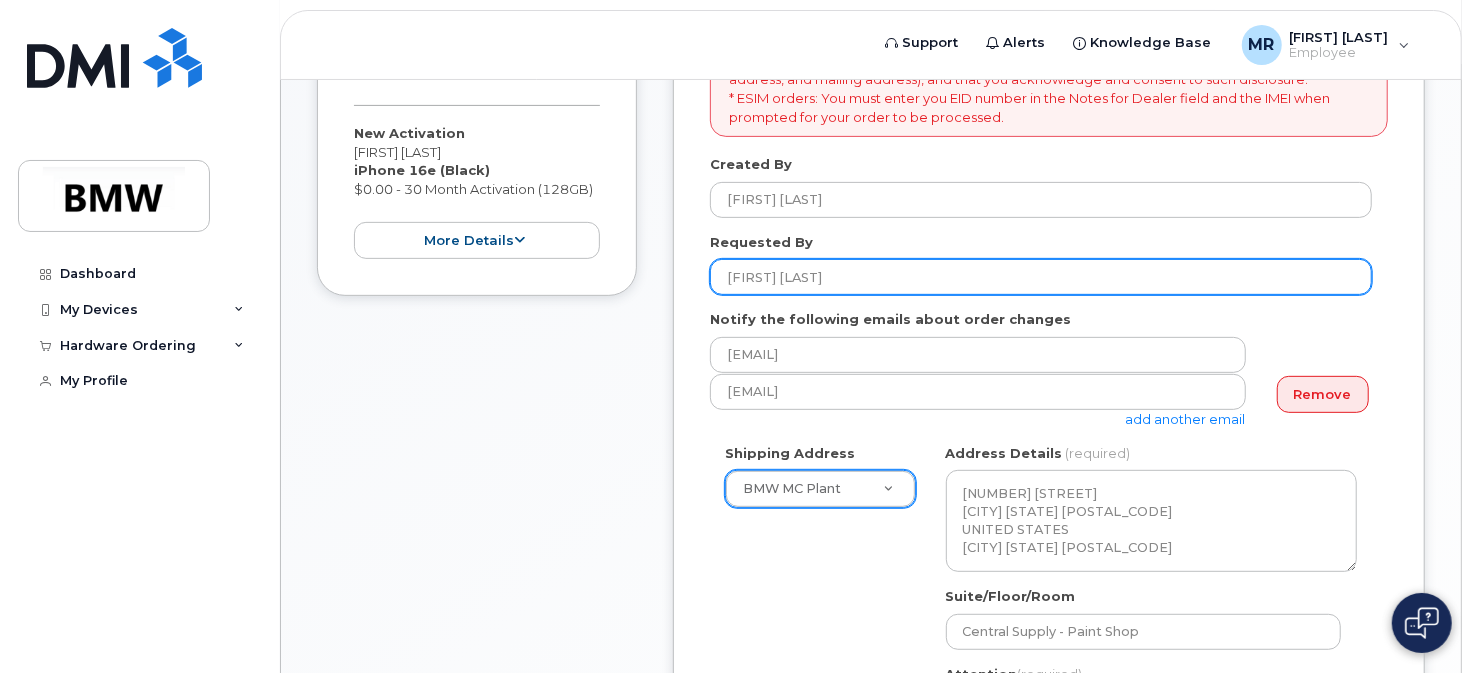 drag, startPoint x: 858, startPoint y: 276, endPoint x: 708, endPoint y: 275, distance: 150.00333 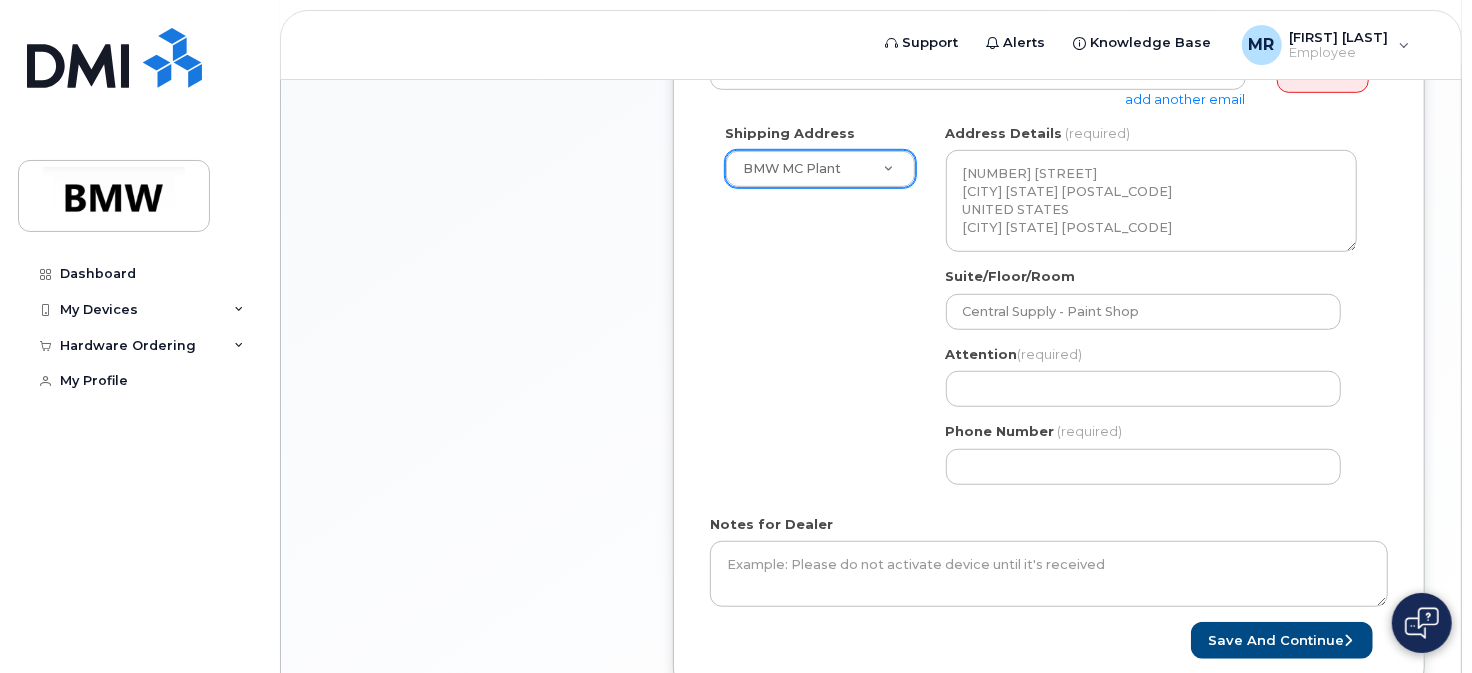 scroll, scrollTop: 869, scrollLeft: 0, axis: vertical 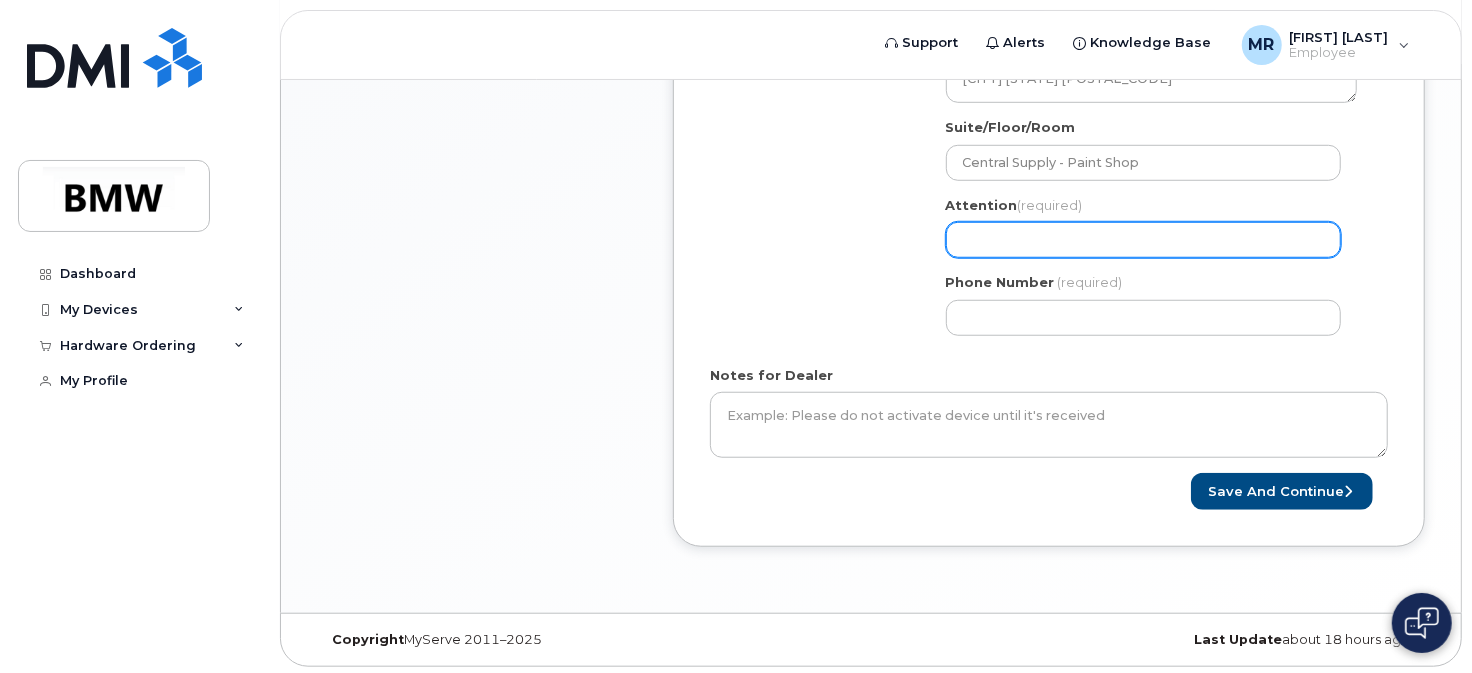 click on "Attention
(required)" at bounding box center [1143, 240] 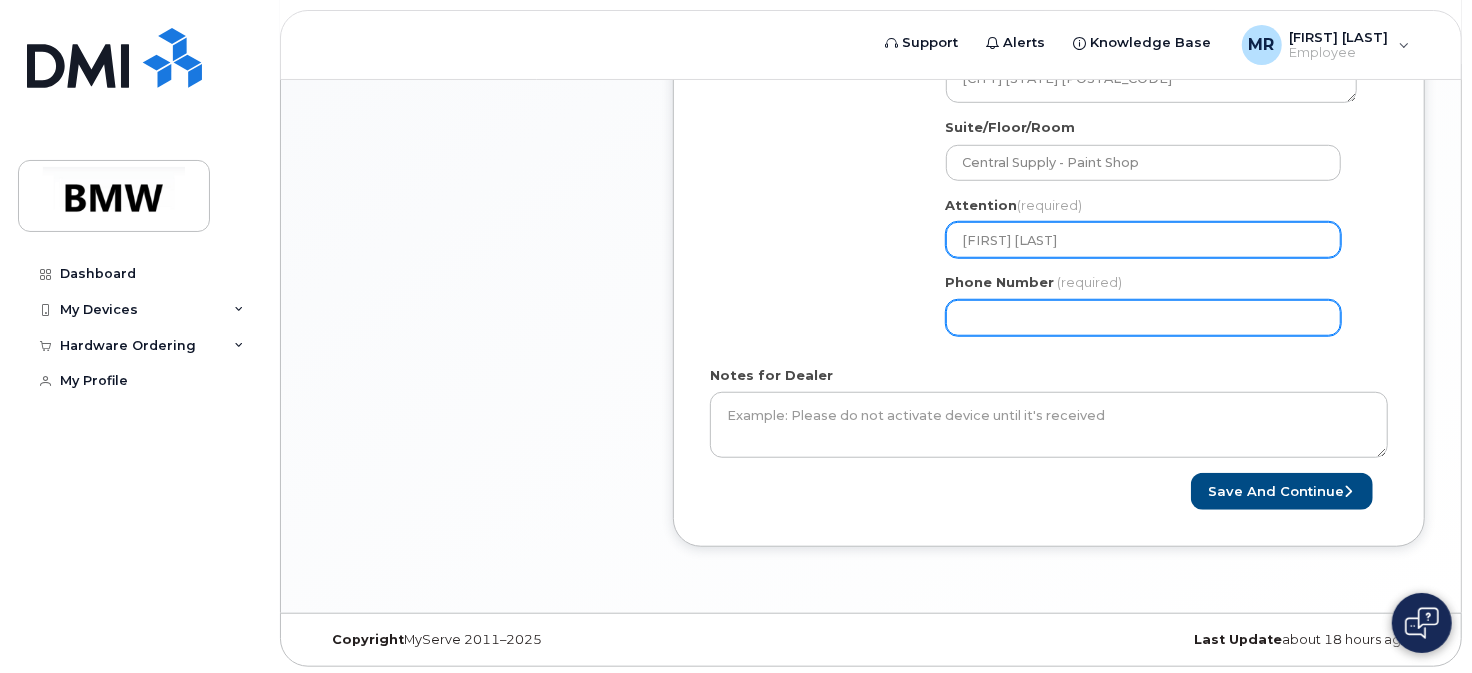 type on "[FIRST] [LAST]" 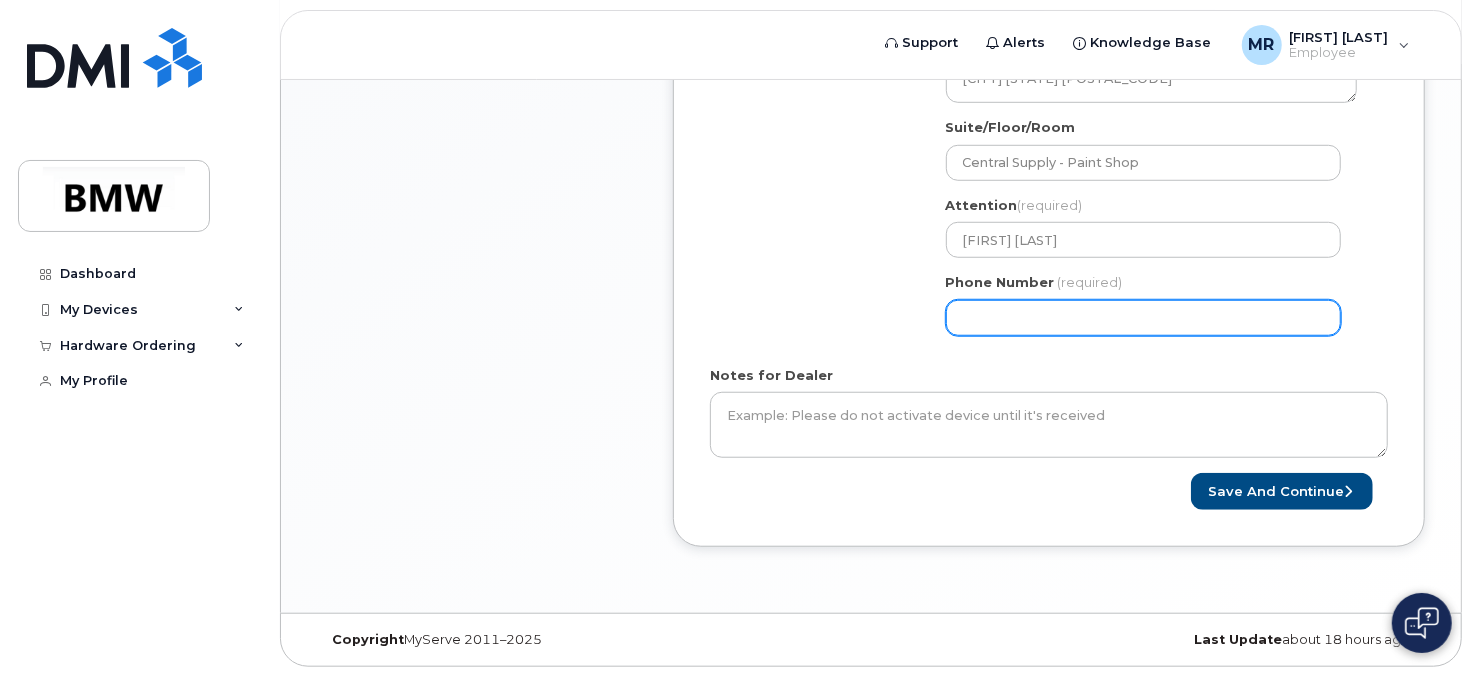 click on "Phone Number" at bounding box center [1143, 318] 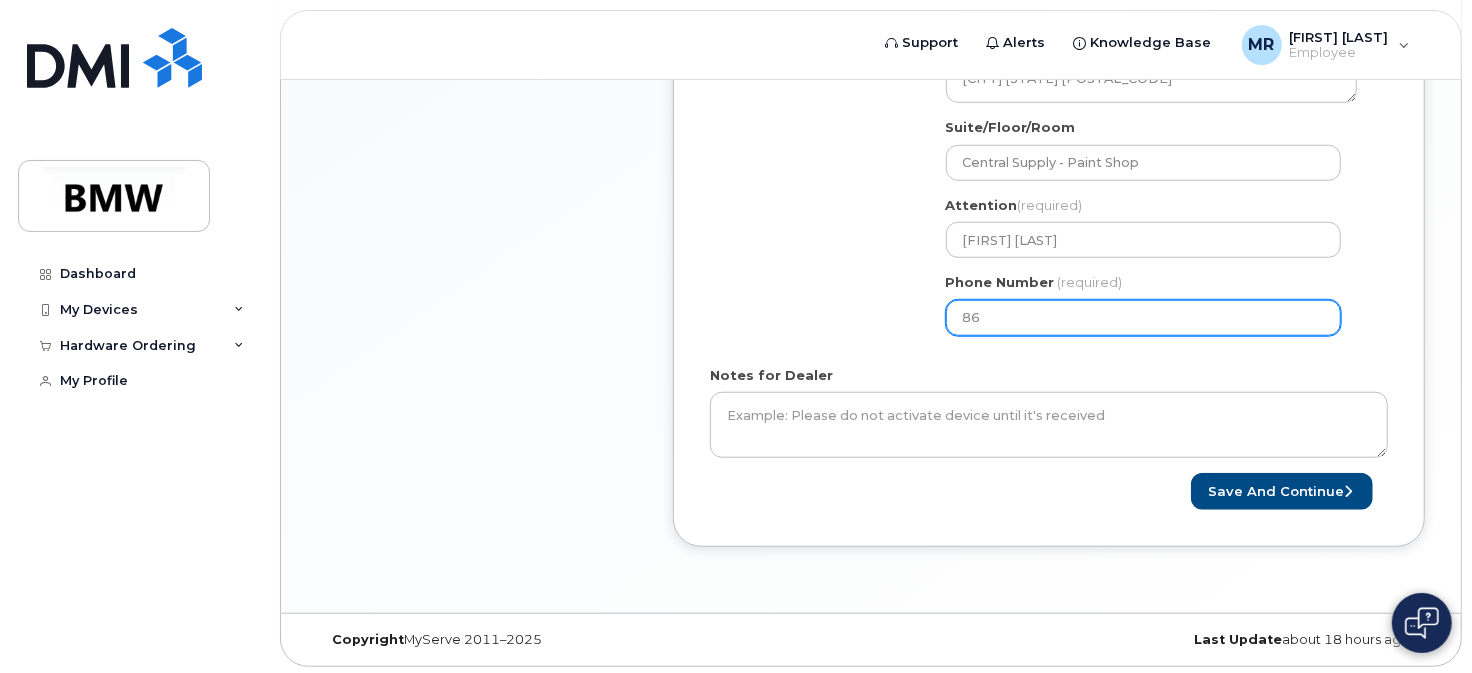 type on "864" 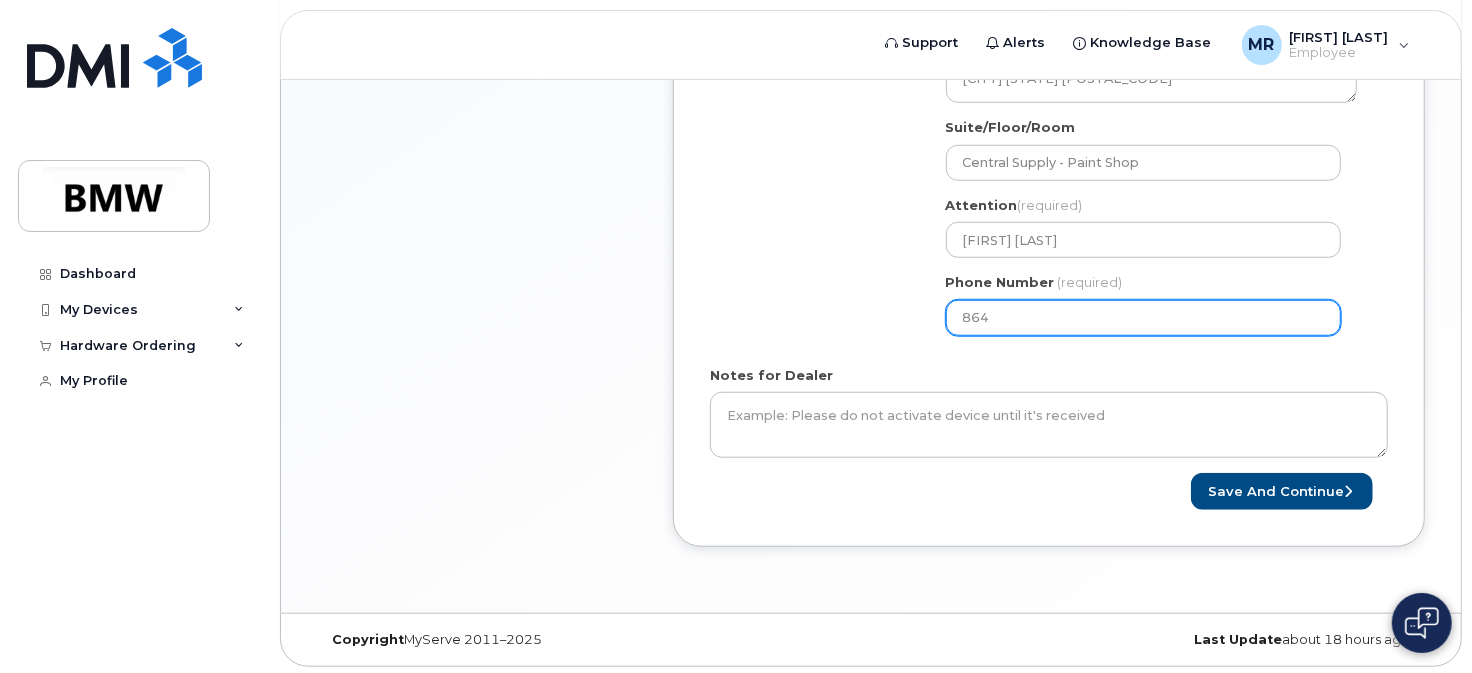 type 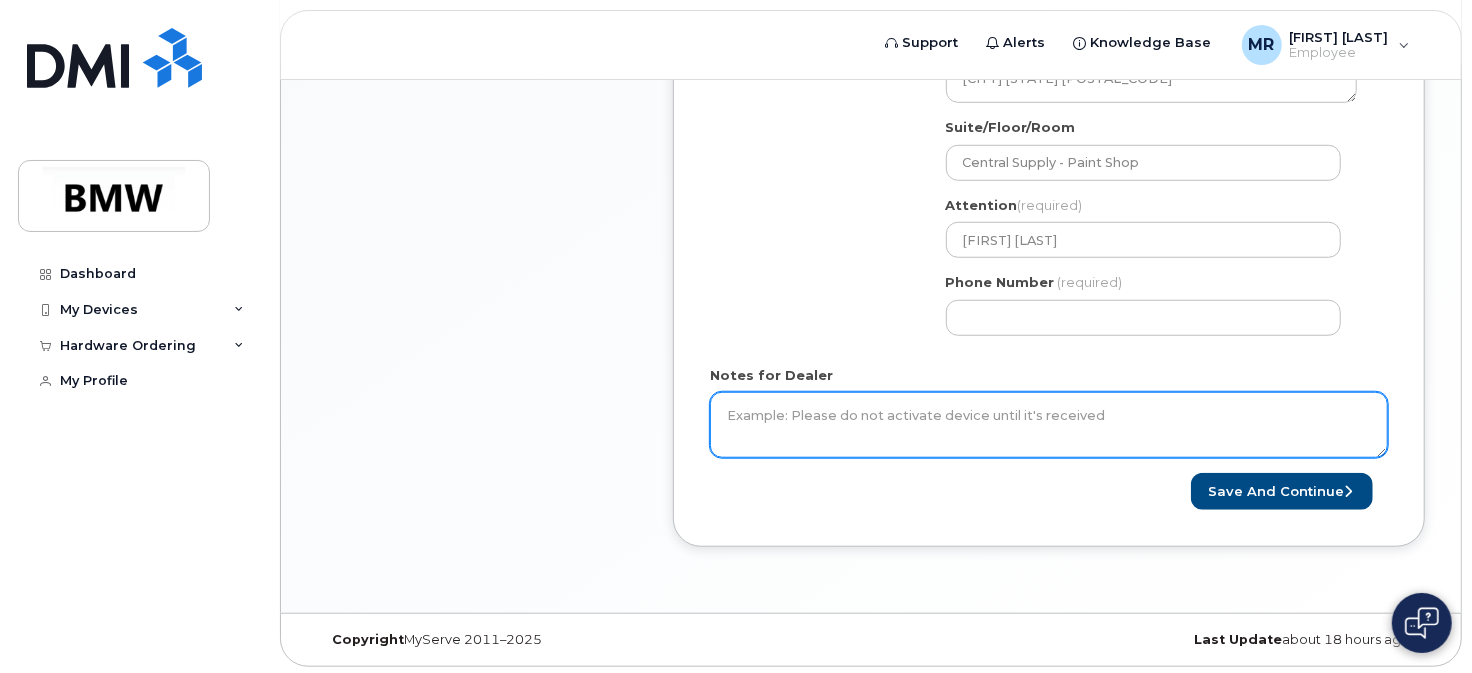 click on "Notes for Dealer" at bounding box center [1049, 425] 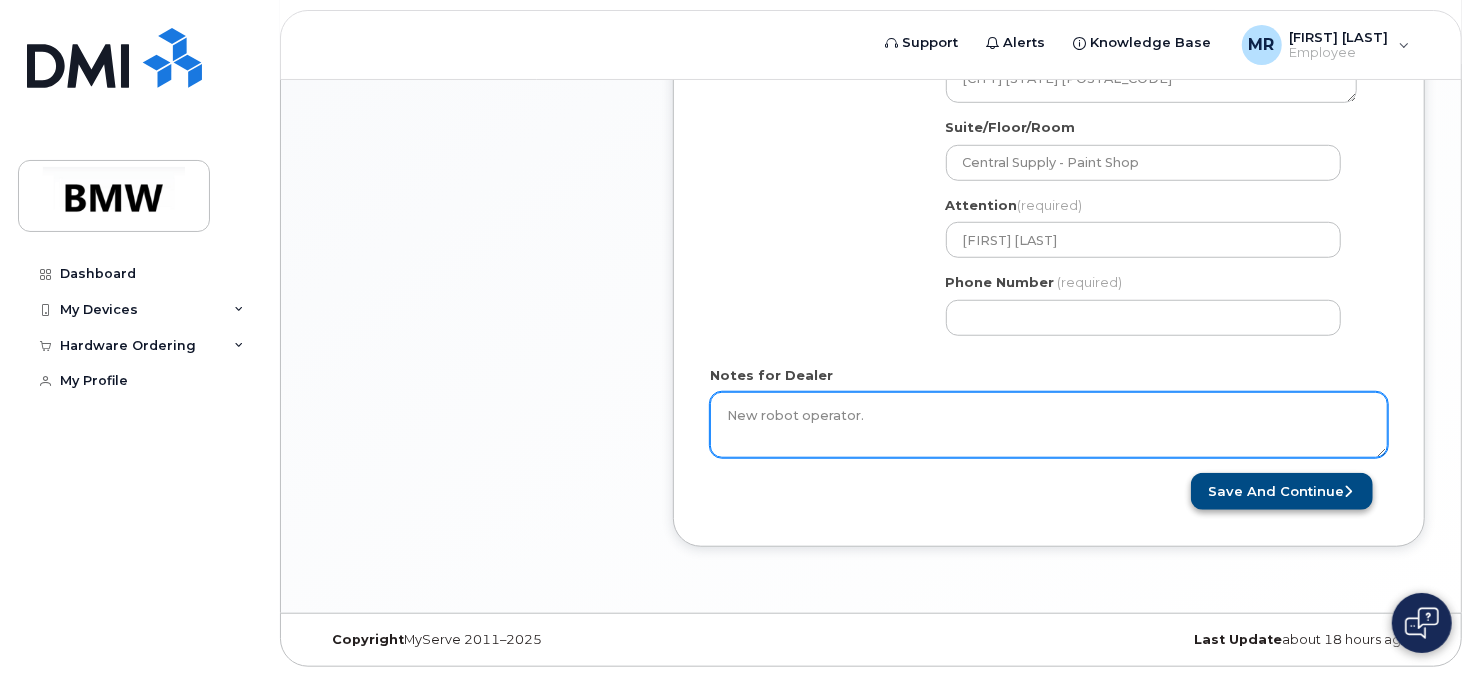 type on "New robot operator." 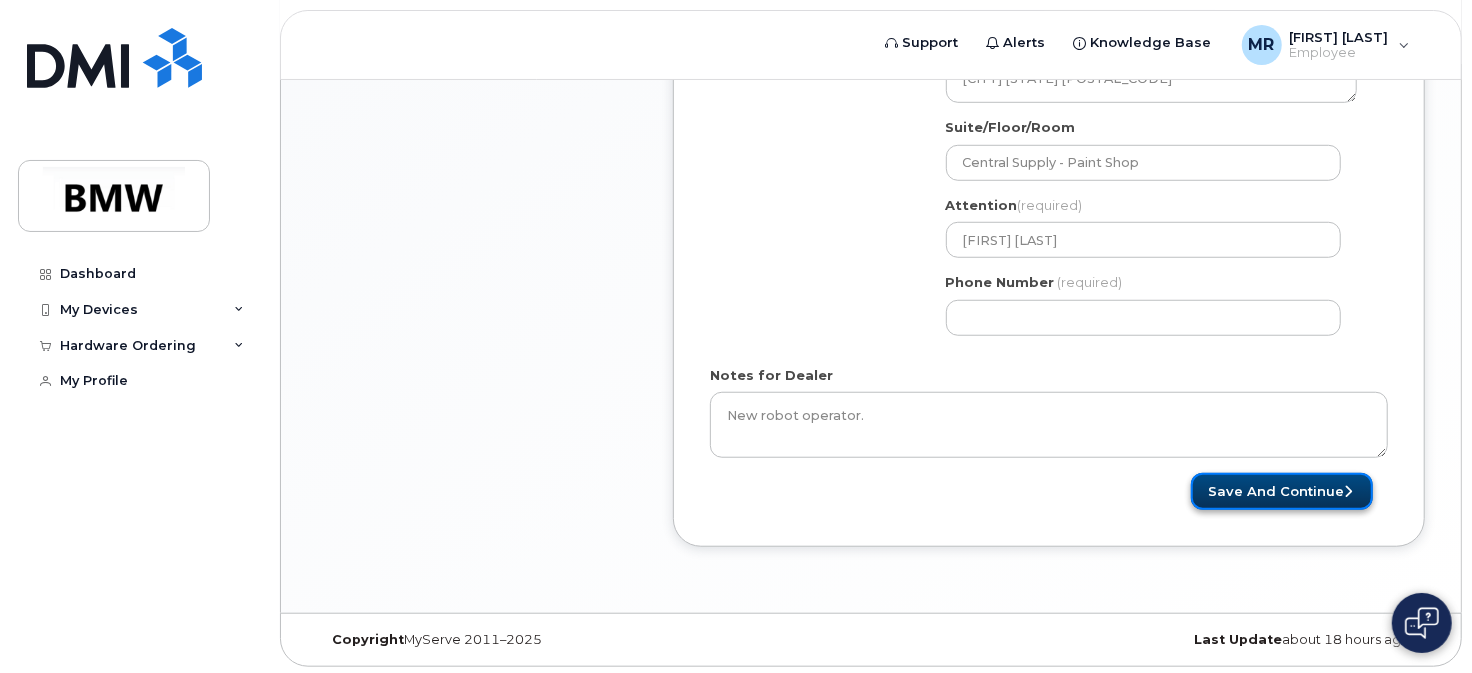 click on "Save and Continue" at bounding box center [1282, 491] 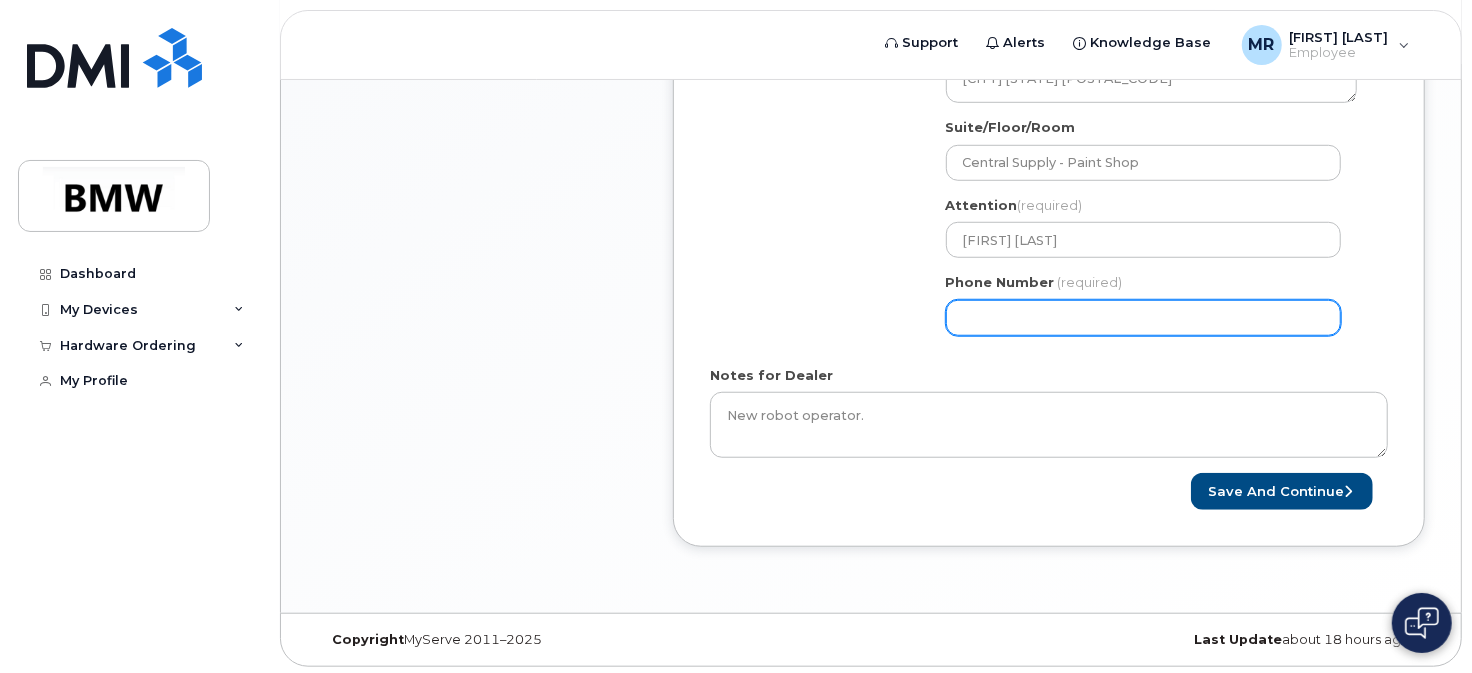 drag, startPoint x: 997, startPoint y: 316, endPoint x: 1003, endPoint y: 365, distance: 49.365982 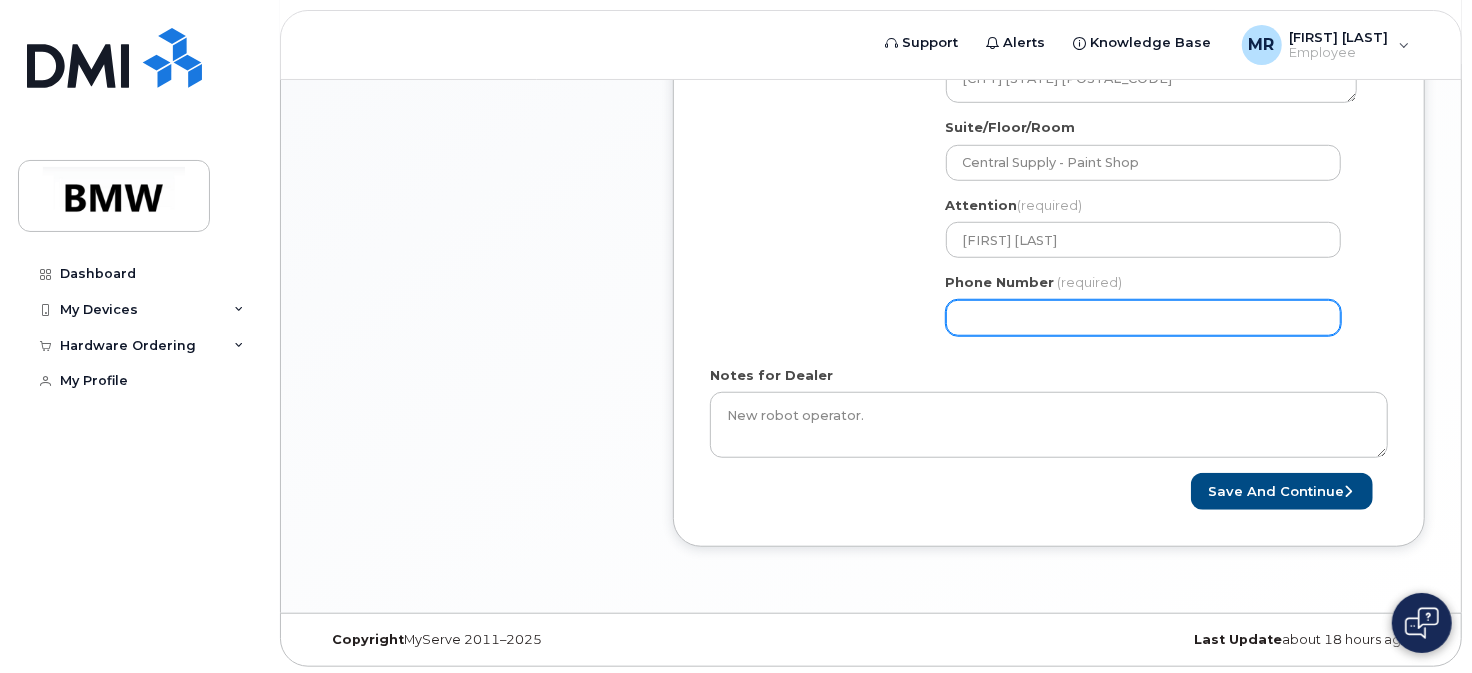 click on "* Note: If you select “New Address,” and wish to have the device sent to a personal address, you understand that a third party will be receiving your personal data (including your name, e-mail address, and mailing address), and that you acknowledge and consent to such disclosure.
* ESIM orders: You must enter you EID number in the Notes for Dealer field and the IMEI when prompted for your order to be processed.
Created By
Melissa Russell
Requested By
Mackenzie Zemak
Notify the following emails about order changes
melissa.russell@bmwmc.com
Mackenzie.Zemak@bmwmc.com
add another email
Remove
Shipping Address
BMW MC Plant     New Address BMW MC Plant BMW North America Financial Services ITRC
SC
Greer
Search your address...
Manually edit your address
Click to search No available options
Address Line
(required)
Lookup your address
State
(required)
Alabama" at bounding box center (1049, 31) 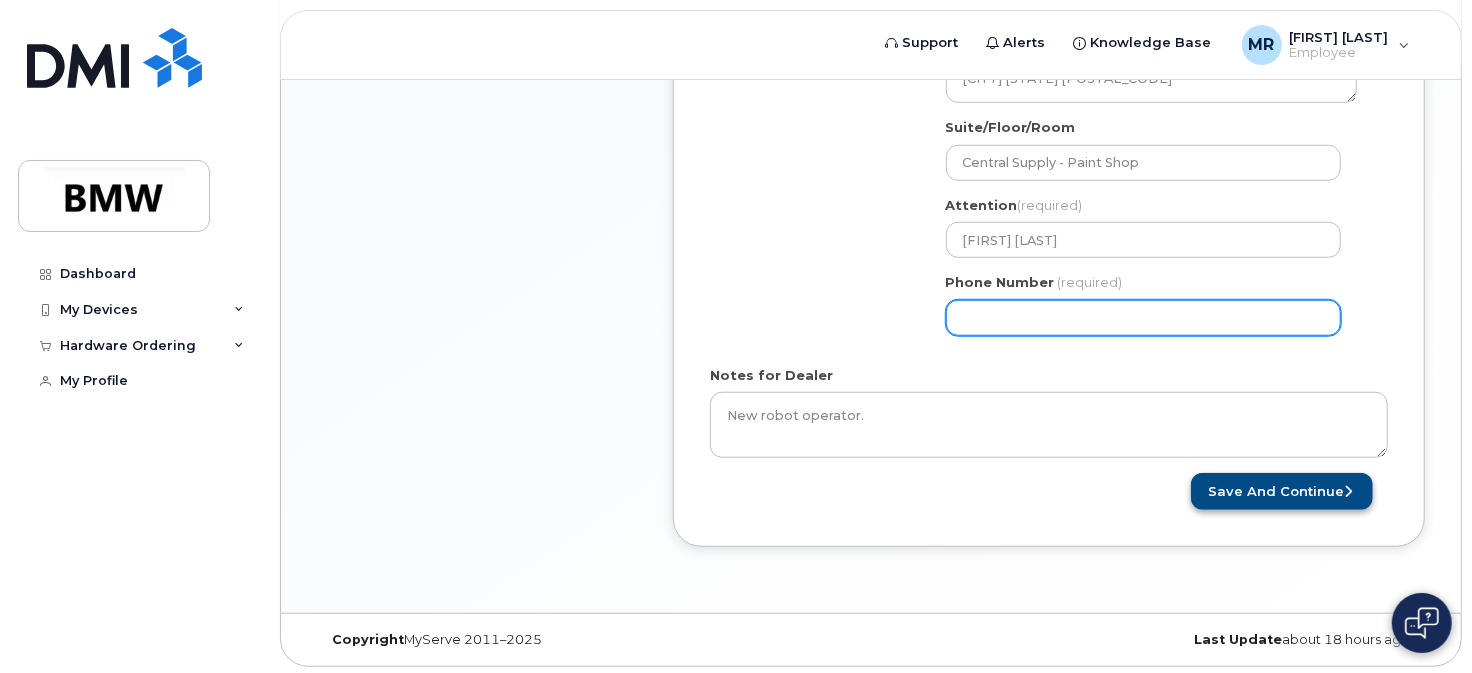 type on "8642835366" 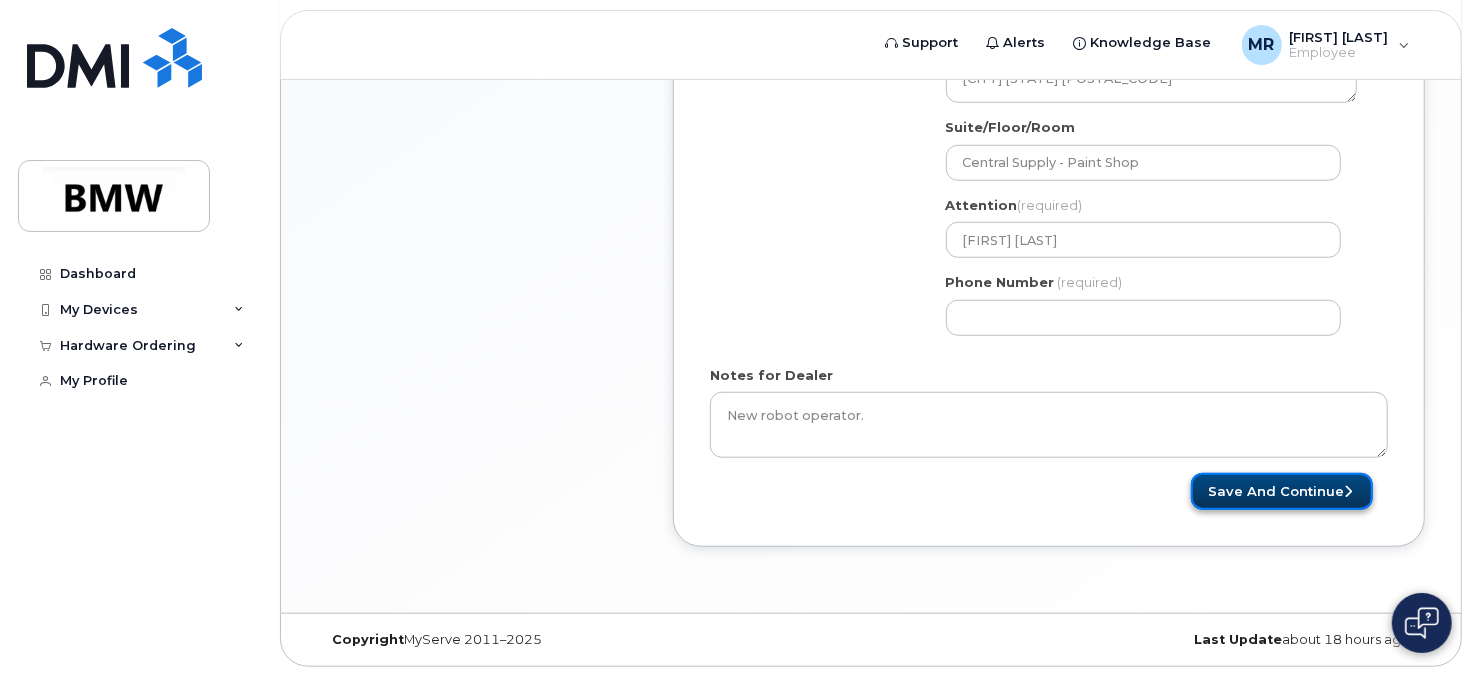click on "Save and Continue" at bounding box center [1282, 491] 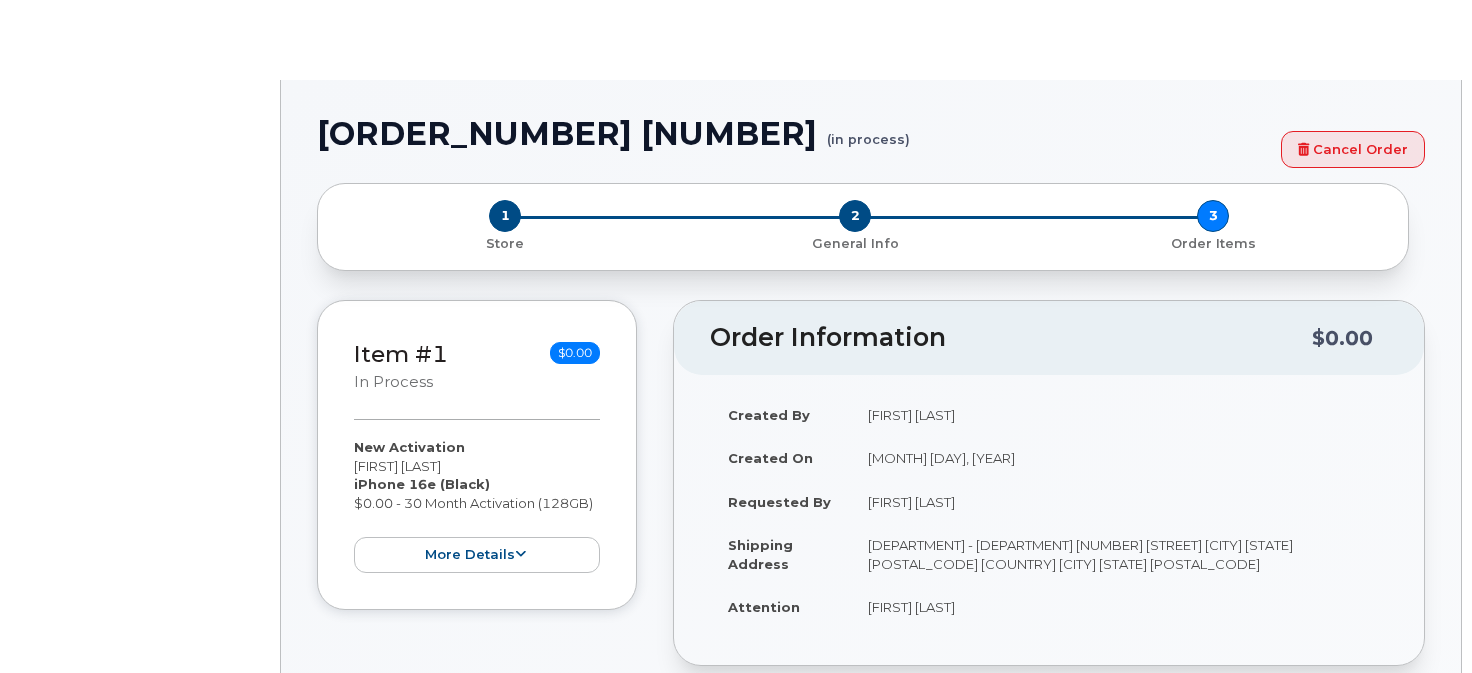 scroll, scrollTop: 0, scrollLeft: 0, axis: both 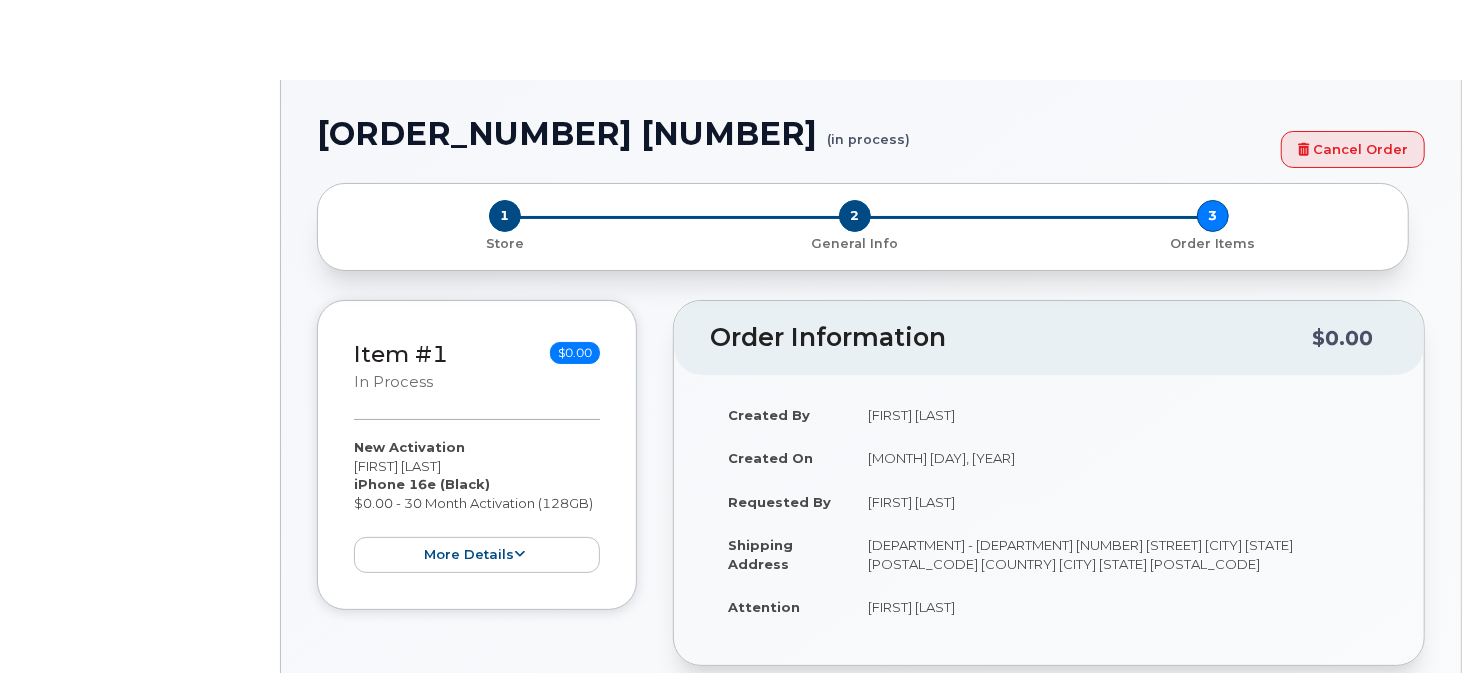 select on "1885307" 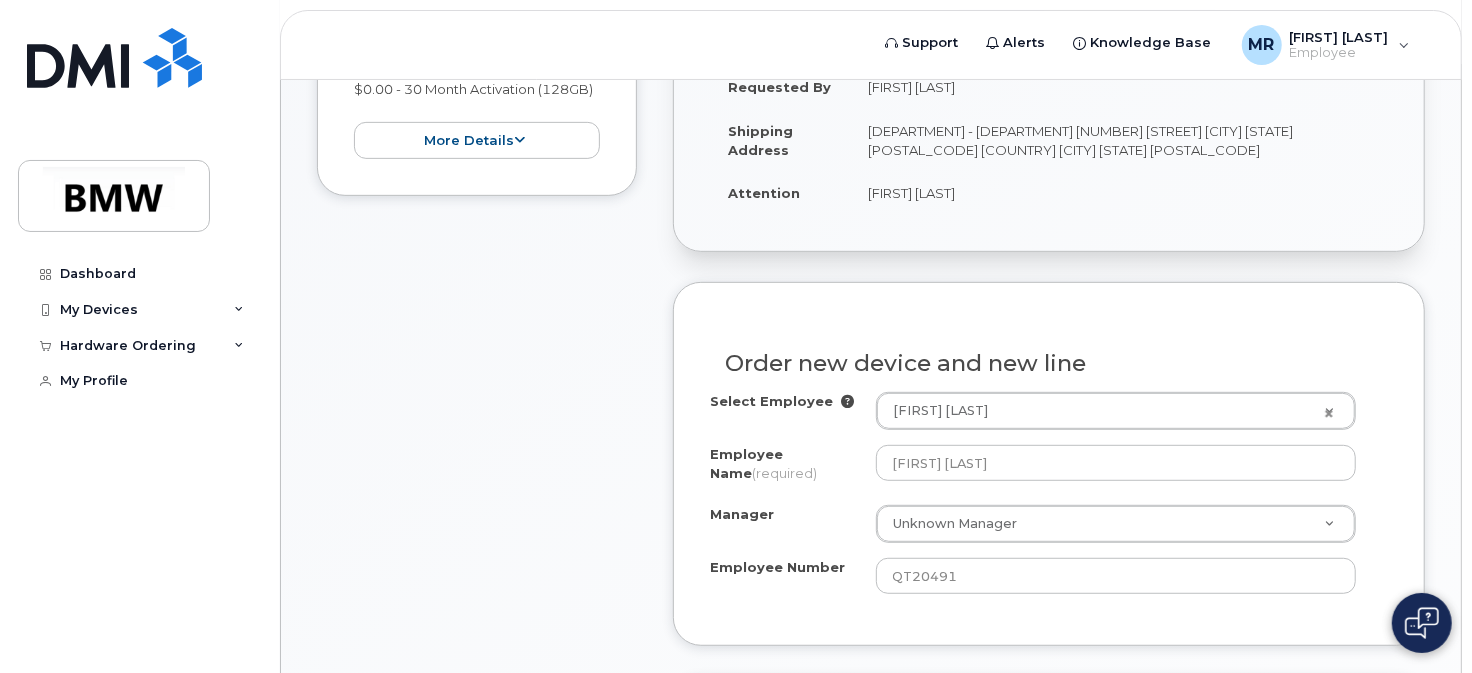 scroll, scrollTop: 600, scrollLeft: 0, axis: vertical 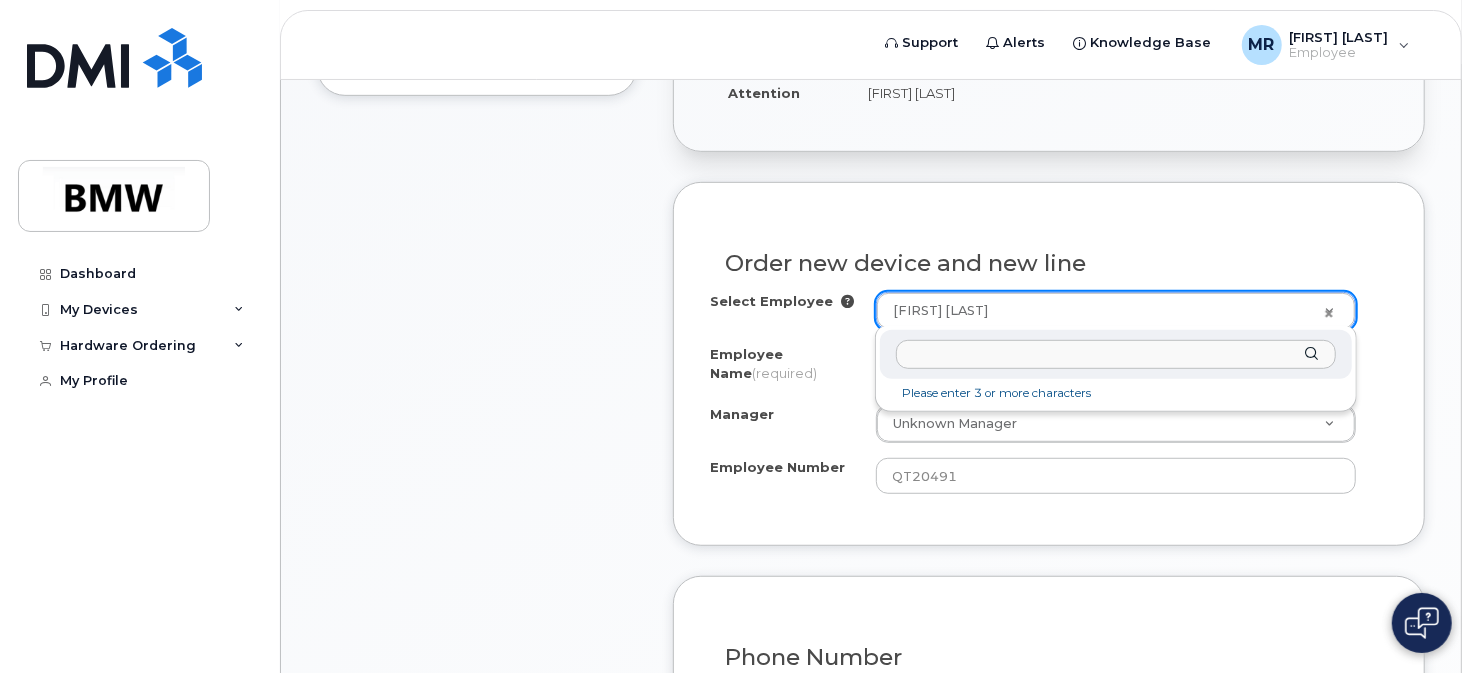 click at bounding box center [1115, 354] 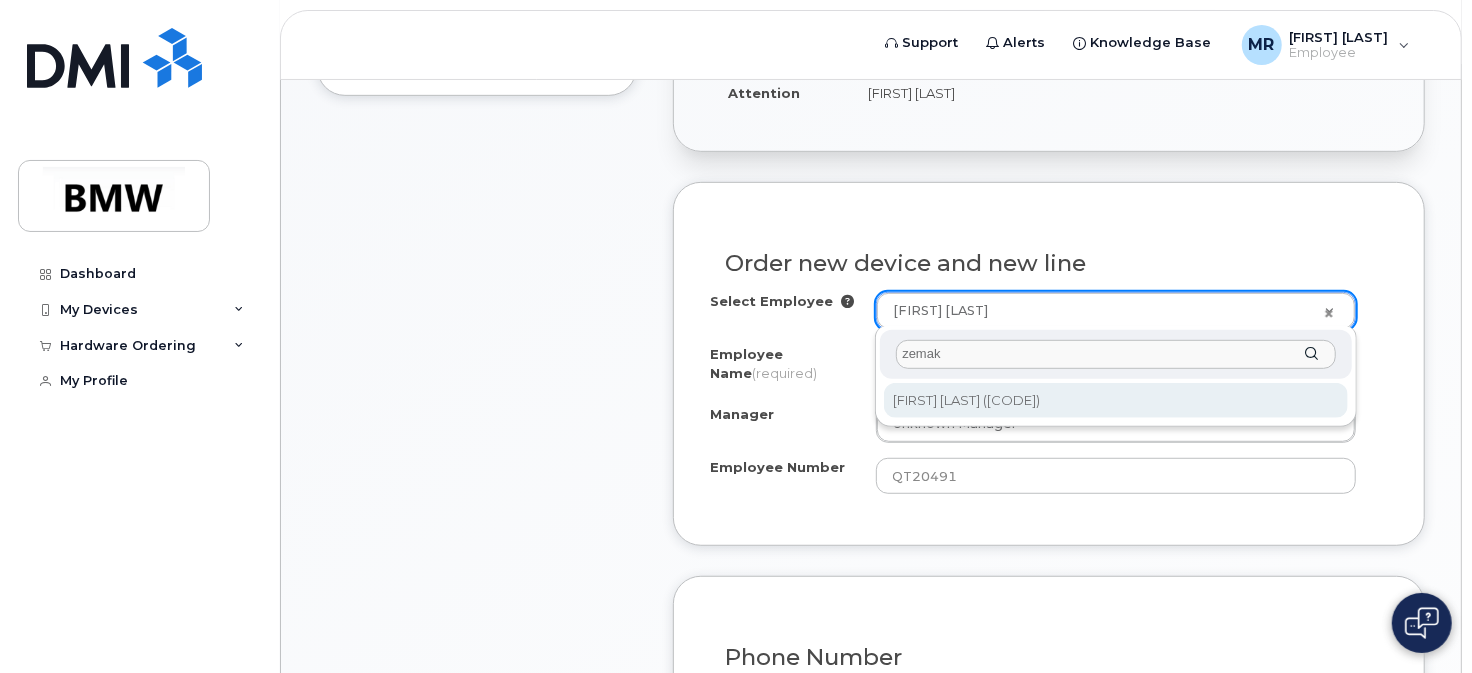 type on "zemak" 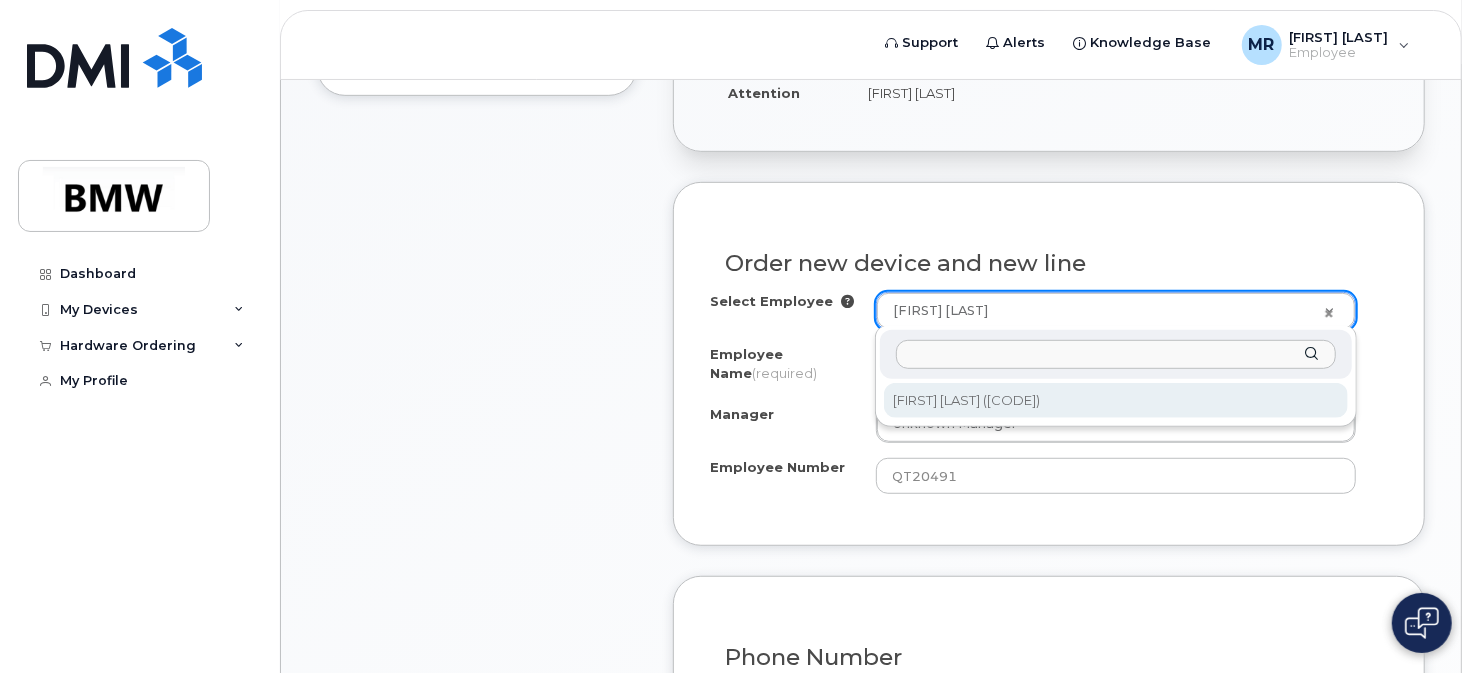 type on "[FIRST] [LAST]" 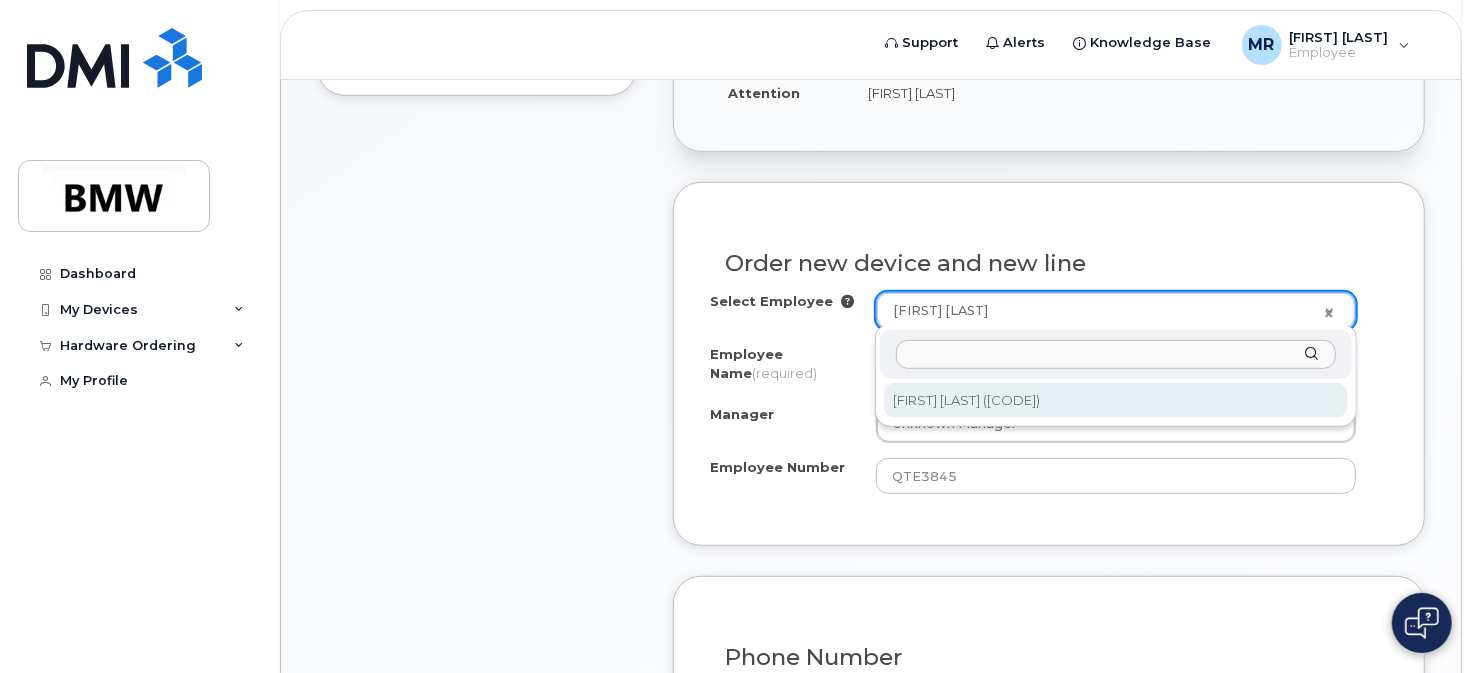 select on "1895289" 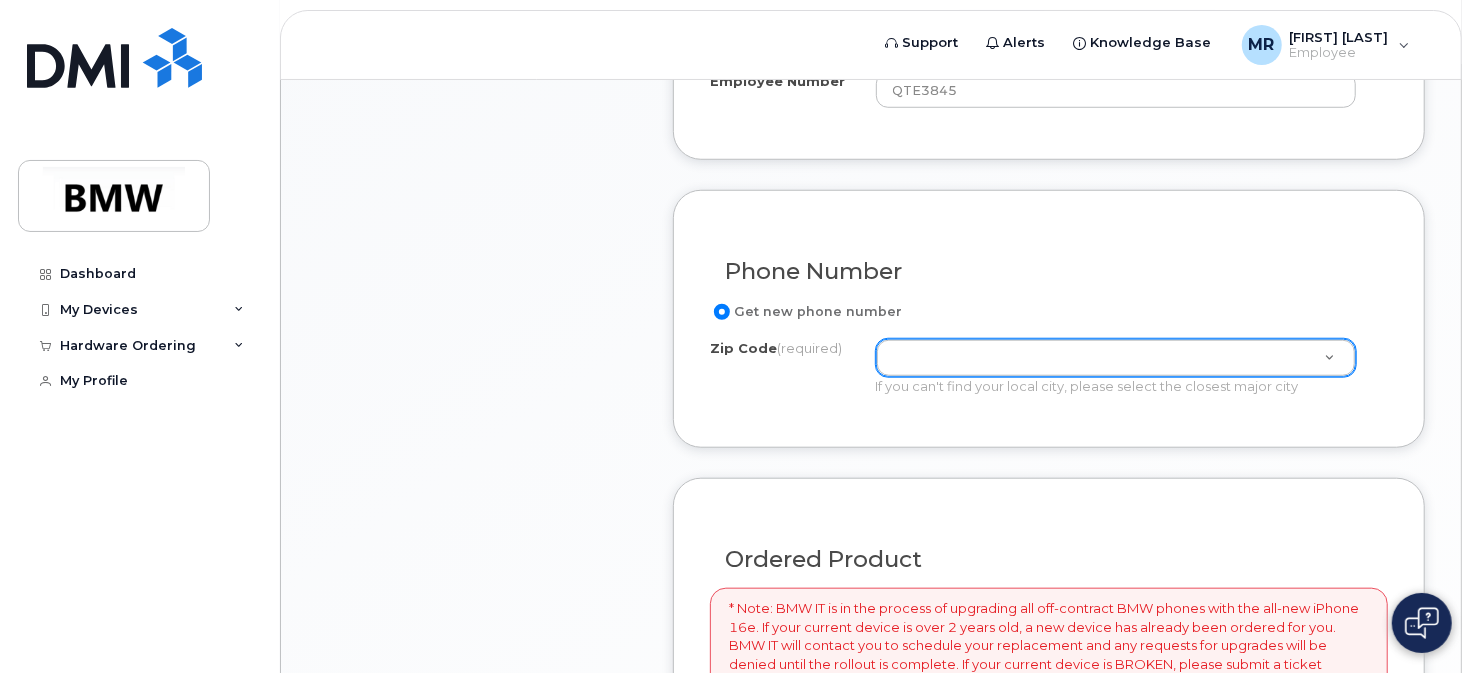 scroll, scrollTop: 1000, scrollLeft: 0, axis: vertical 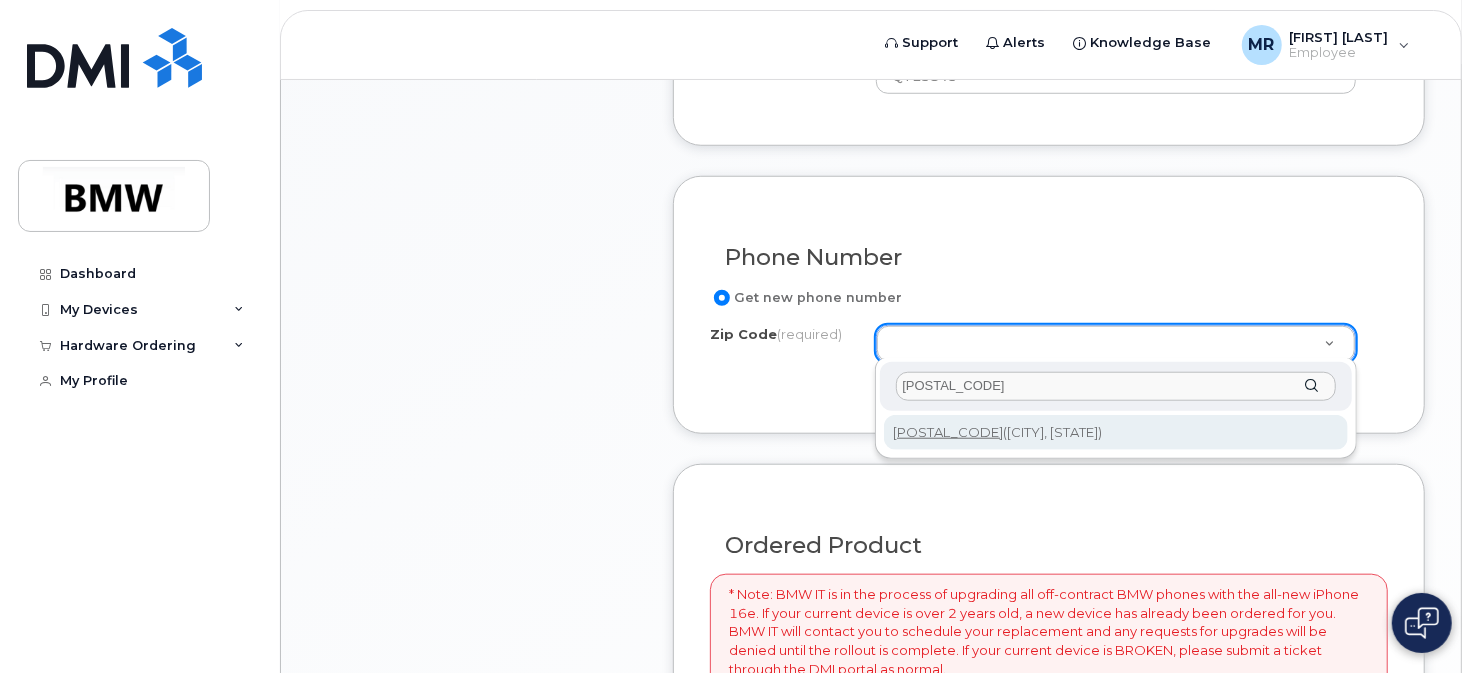 type on "29651" 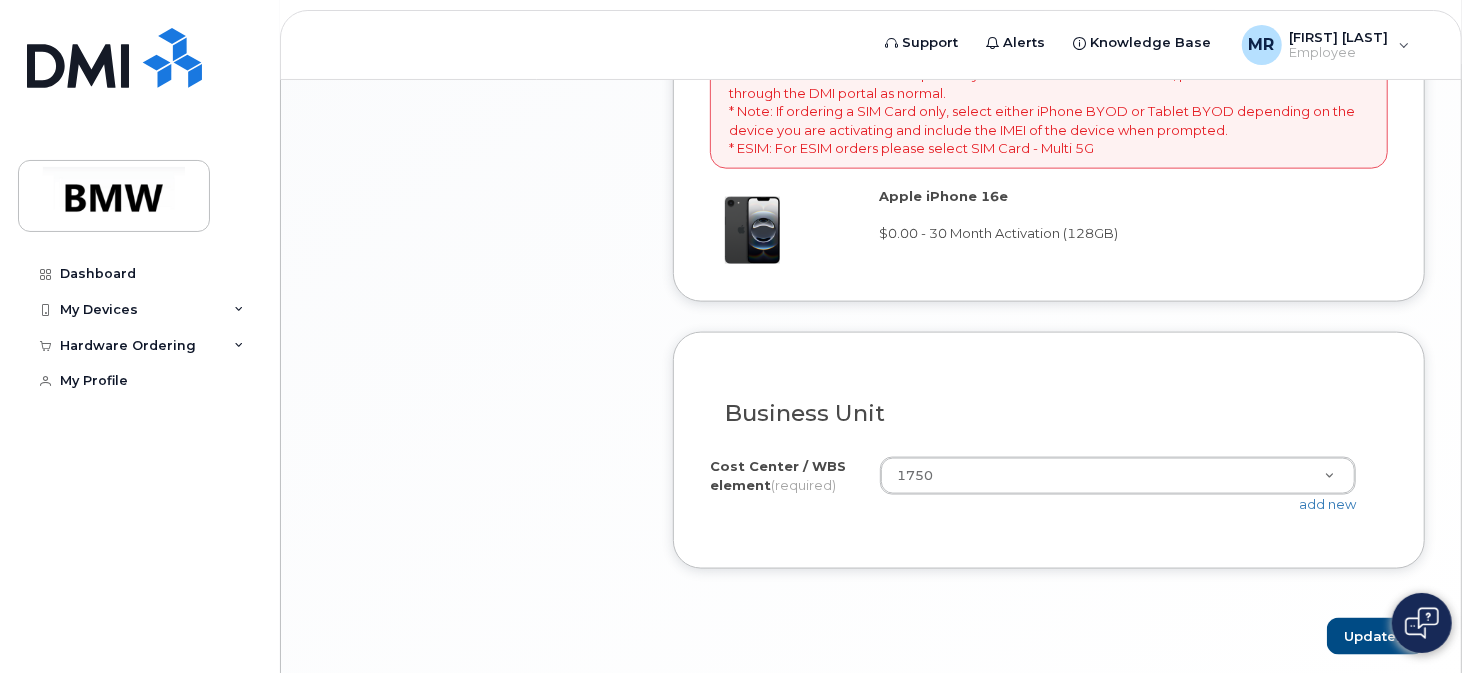 scroll, scrollTop: 1650, scrollLeft: 0, axis: vertical 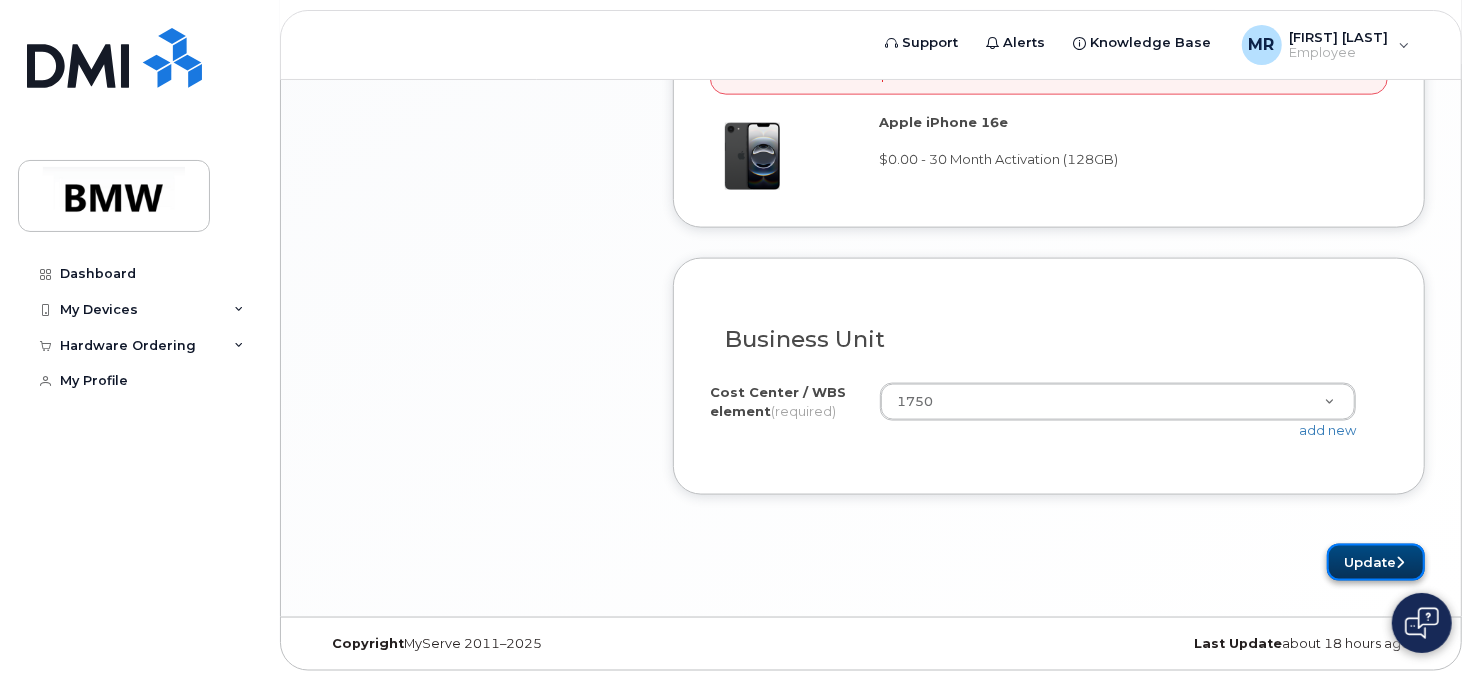 click on "Update" at bounding box center (1376, 562) 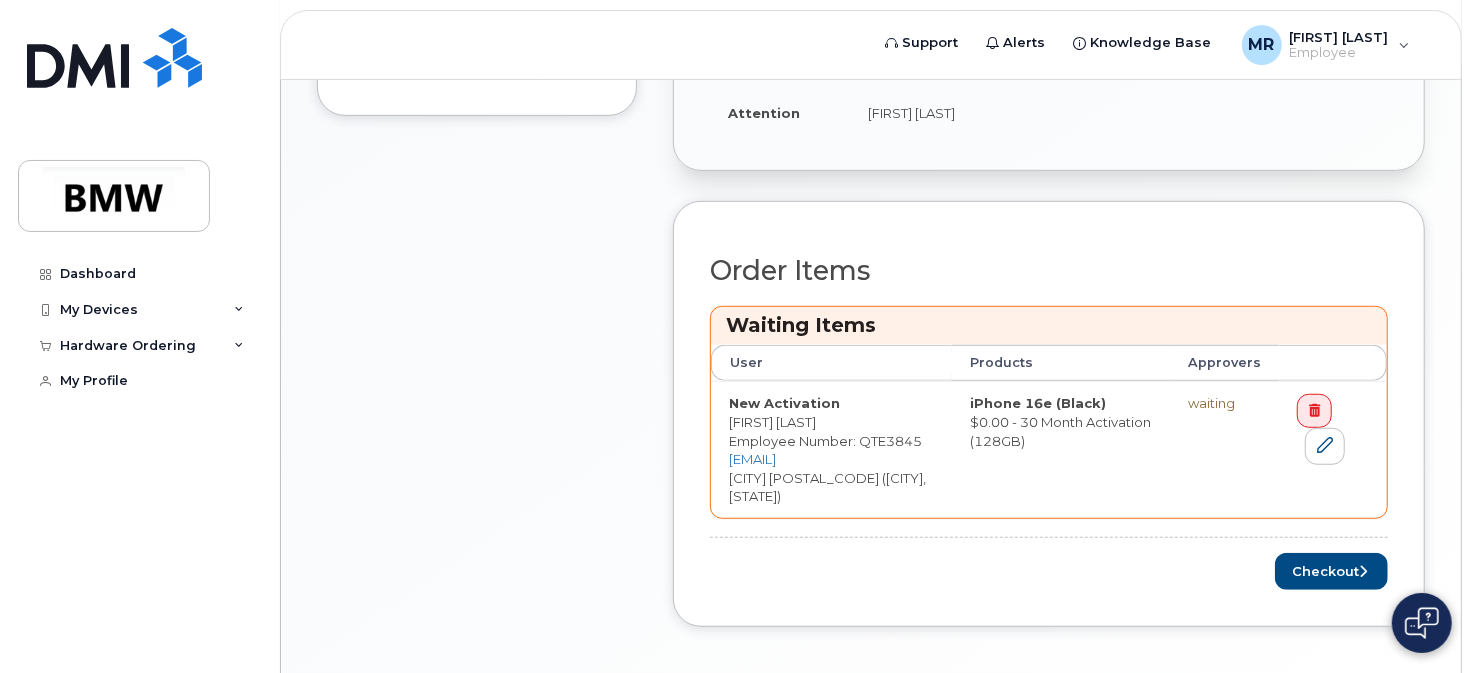 scroll, scrollTop: 700, scrollLeft: 0, axis: vertical 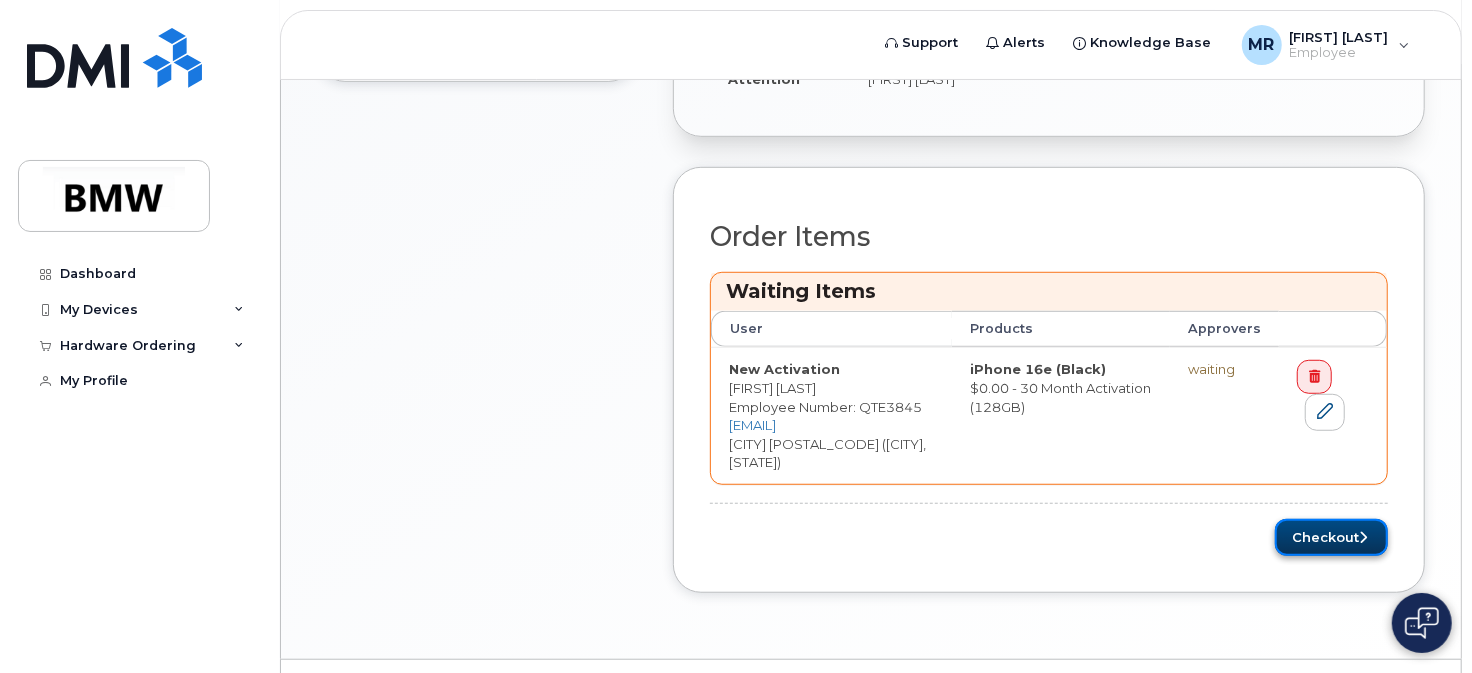 click on "Checkout" at bounding box center (1331, 537) 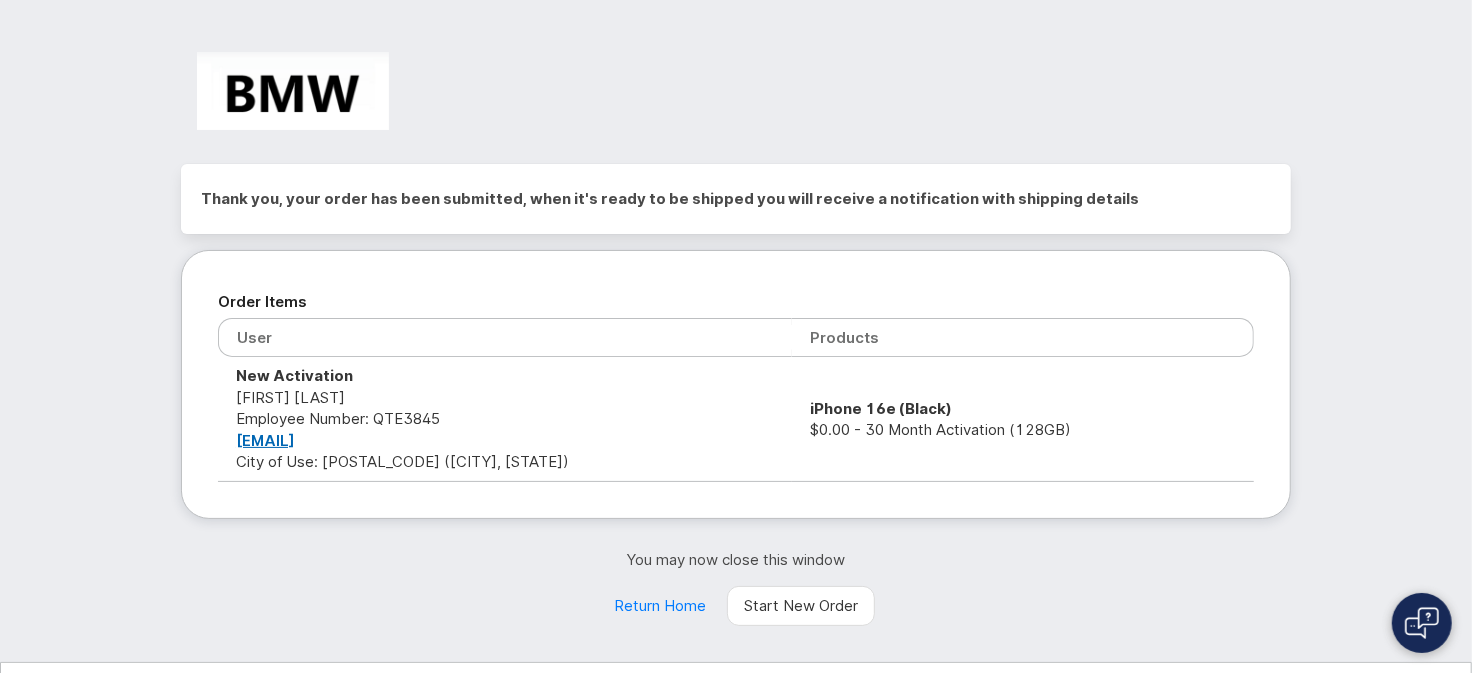 scroll, scrollTop: 40, scrollLeft: 0, axis: vertical 